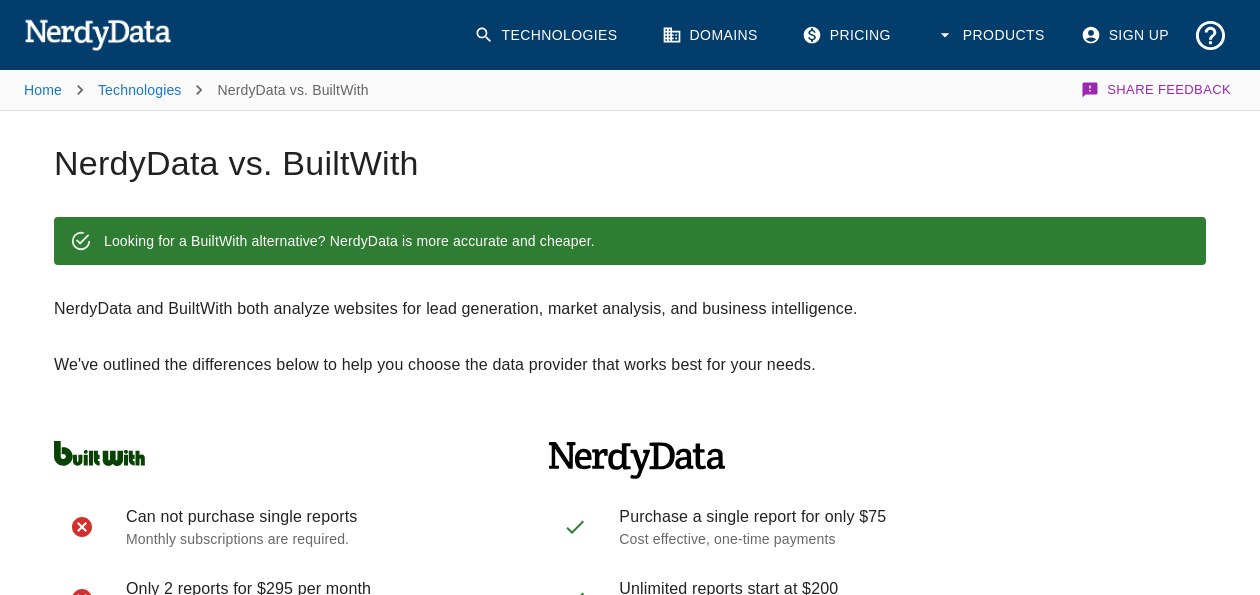 scroll, scrollTop: 266, scrollLeft: 0, axis: vertical 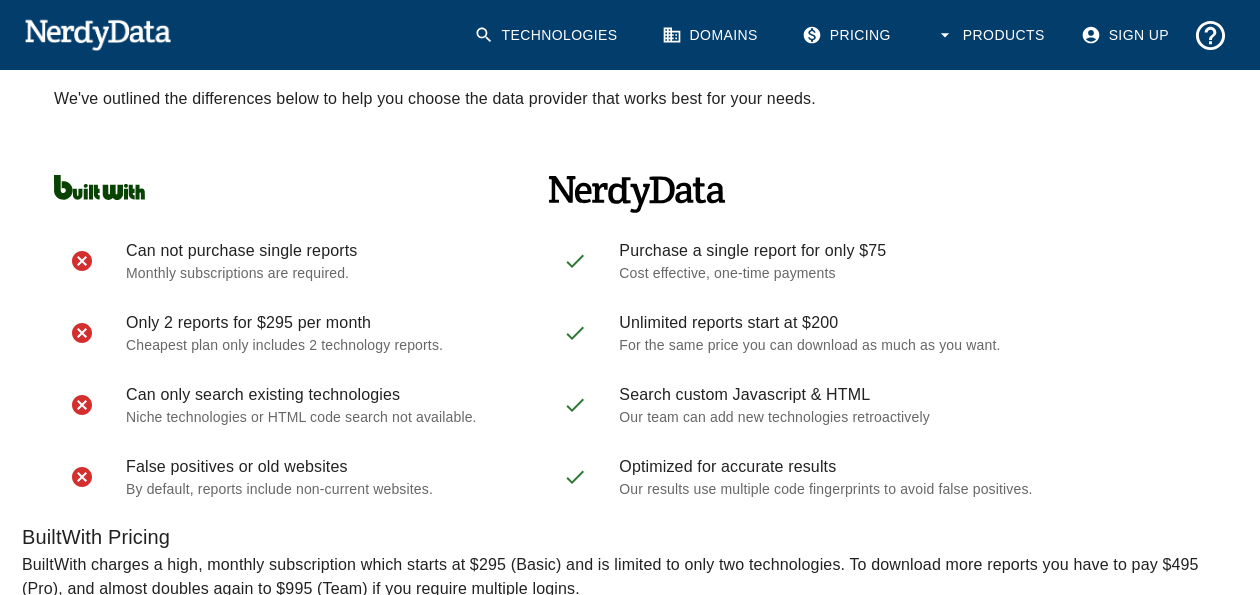 click on "Technologies" at bounding box center (548, 35) 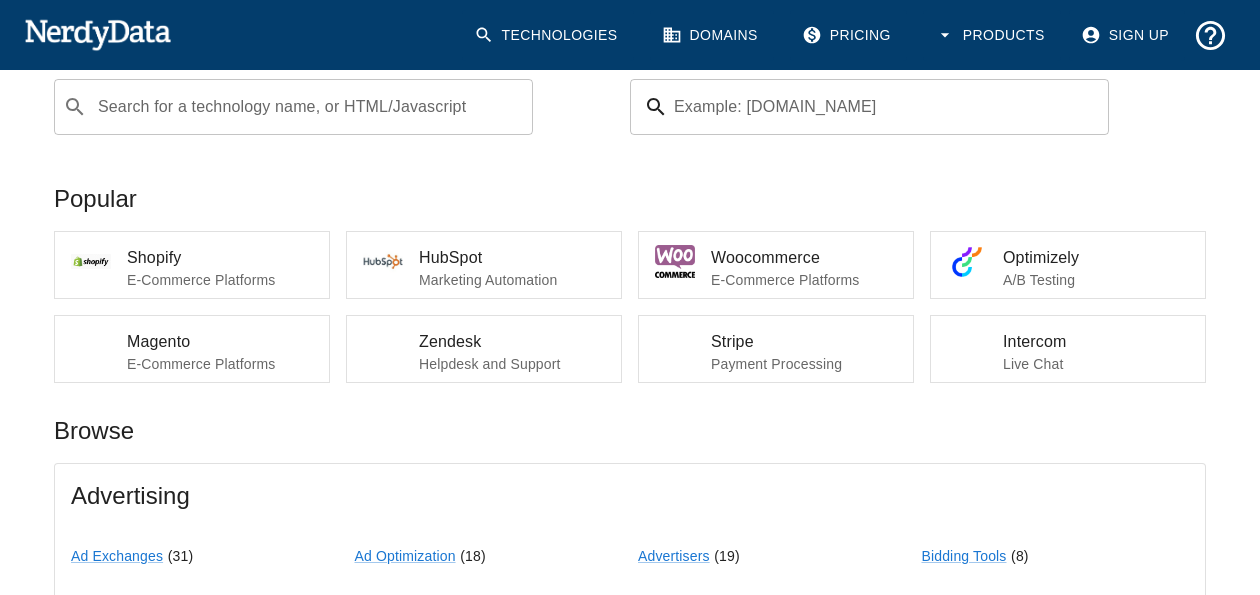scroll, scrollTop: 0, scrollLeft: 0, axis: both 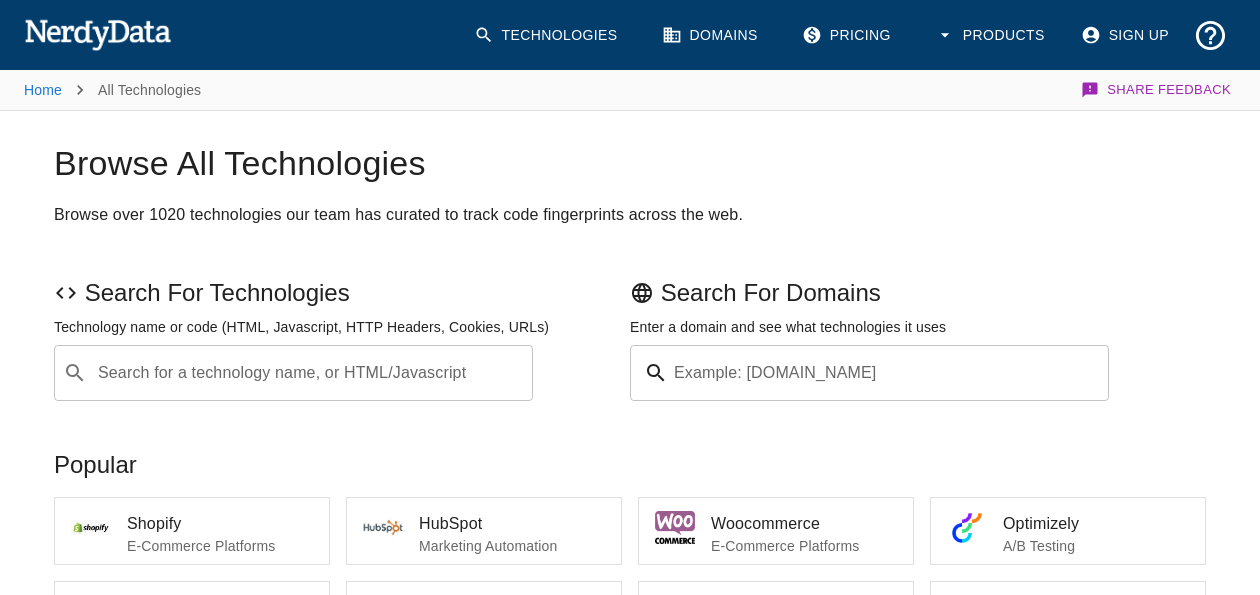 click on "Search for a technology name, or HTML/Javascript" at bounding box center (309, 373) 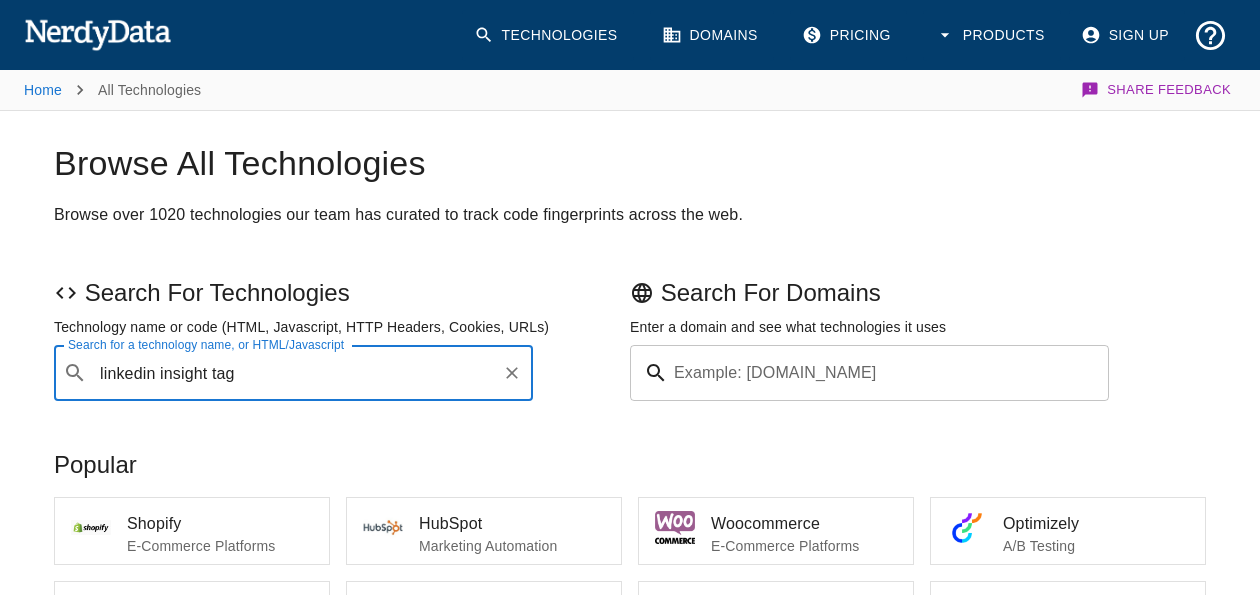 type on "linkedin insight tag" 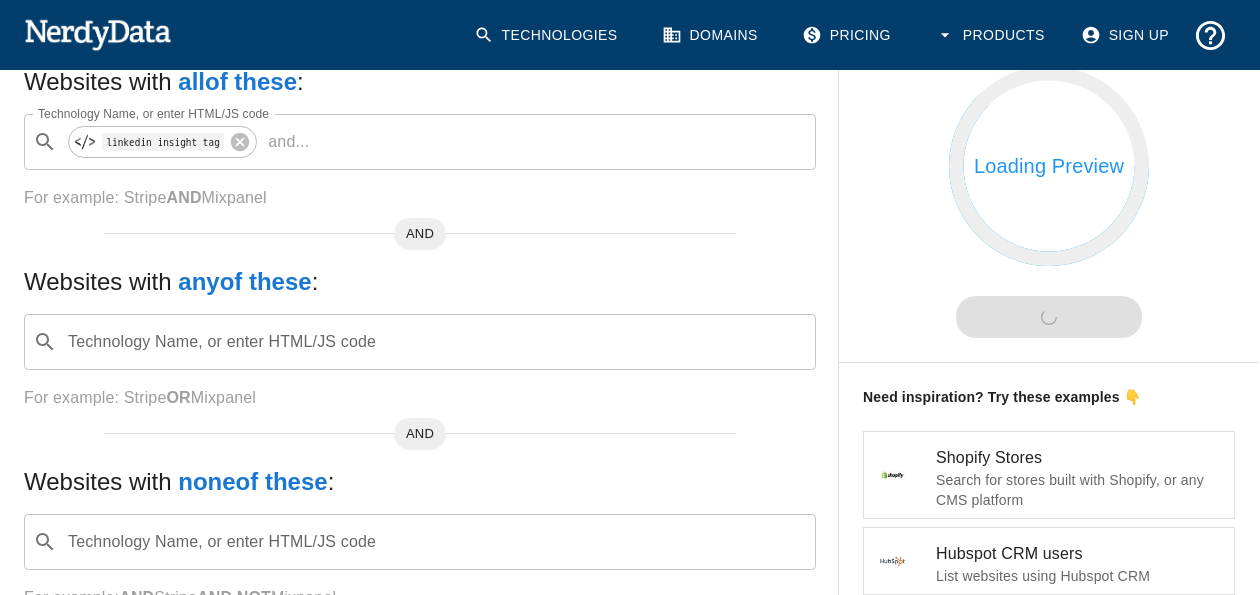 scroll, scrollTop: 25, scrollLeft: 0, axis: vertical 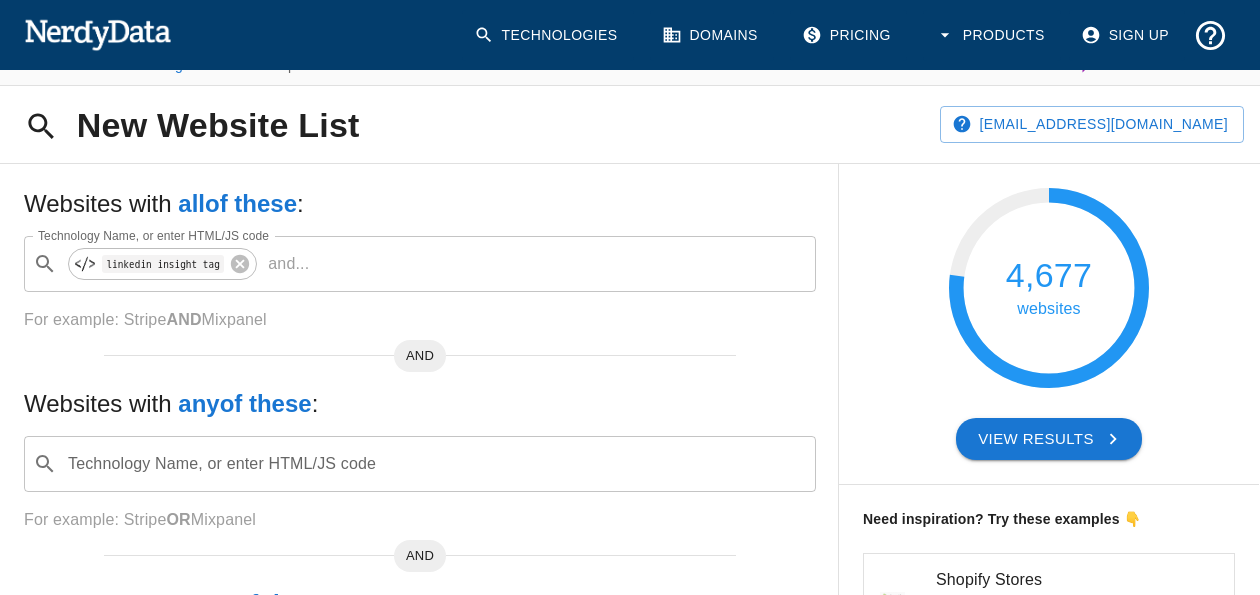 click on "View Results" at bounding box center (1049, 439) 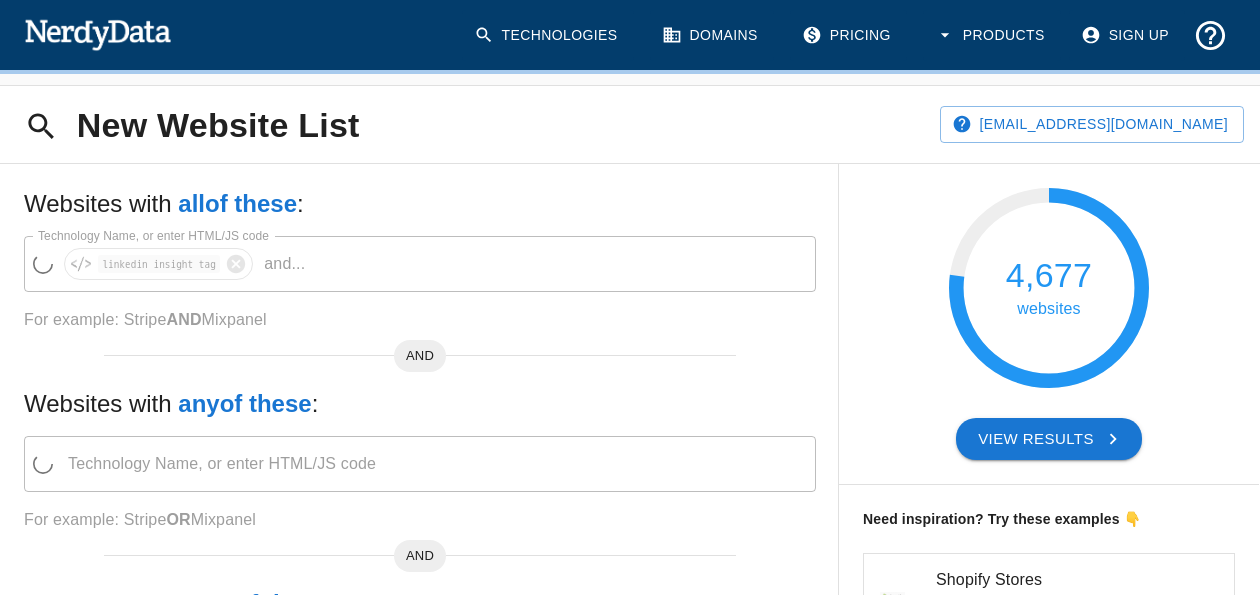 scroll, scrollTop: 0, scrollLeft: 0, axis: both 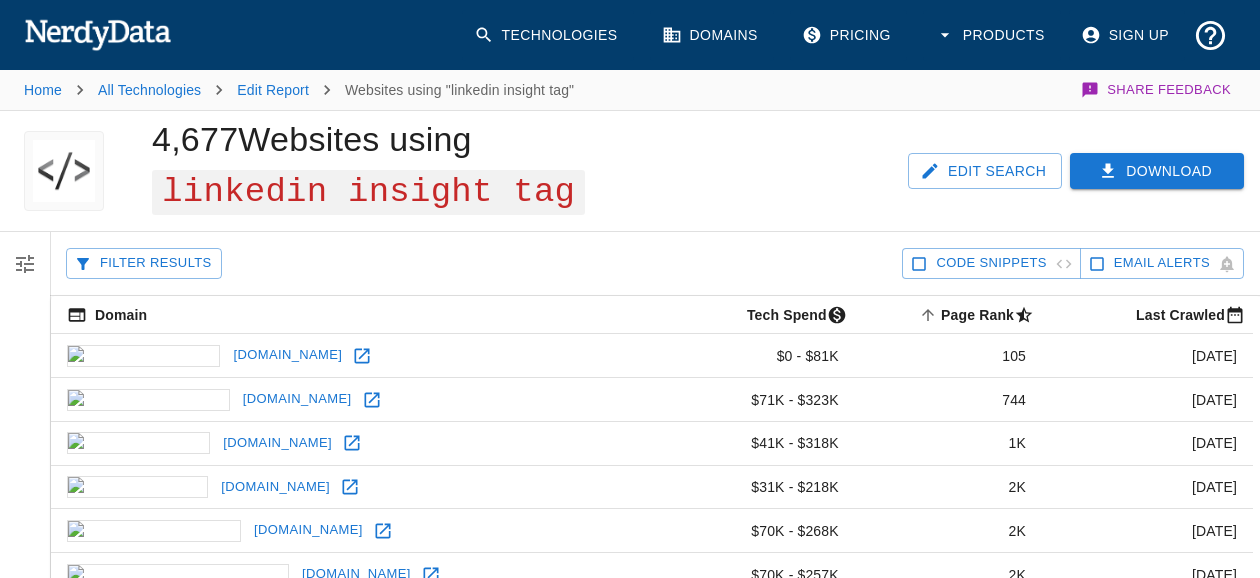 click on "Download" at bounding box center [1157, 171] 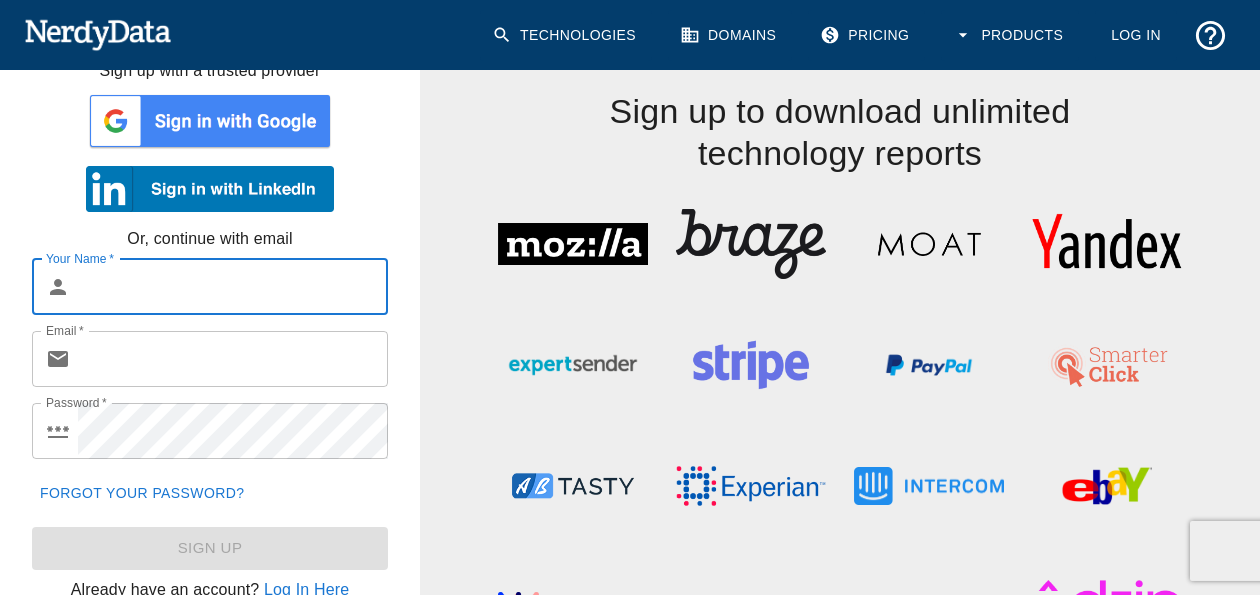 scroll, scrollTop: 0, scrollLeft: 0, axis: both 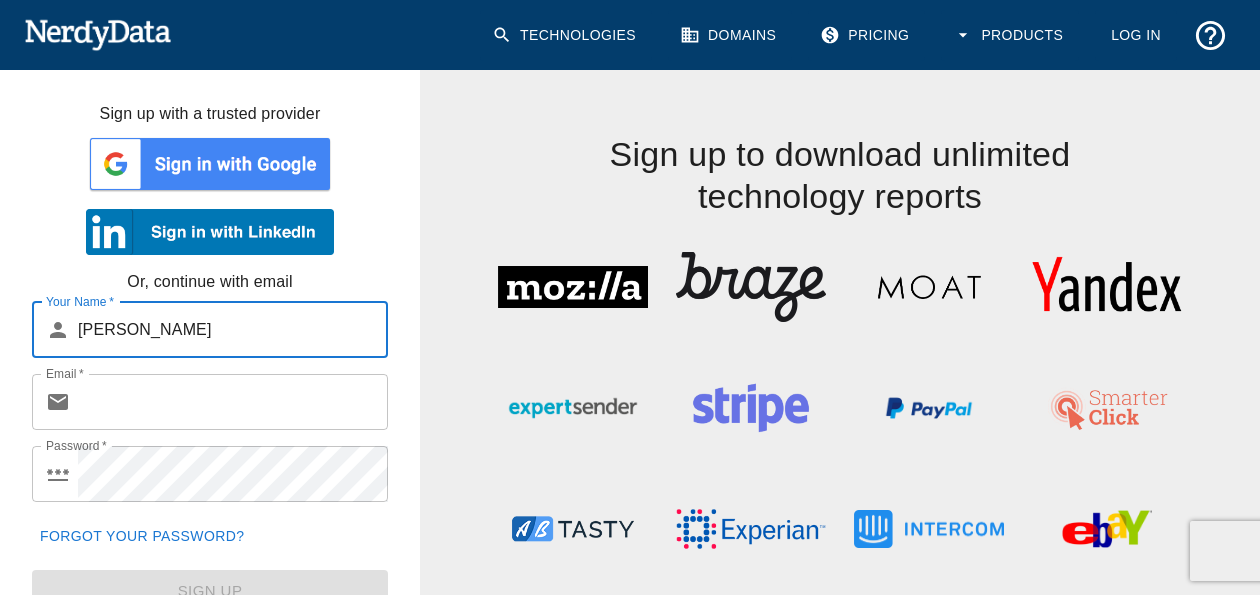 type on "Jane Doe" 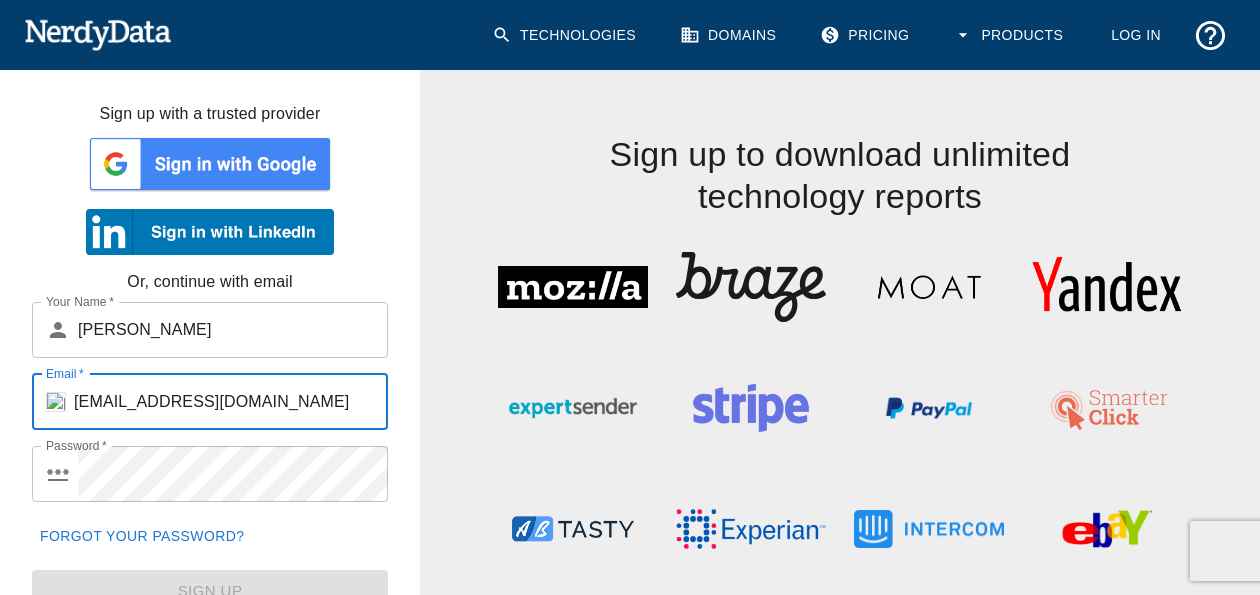 type on "tiffine@lcllp.com" 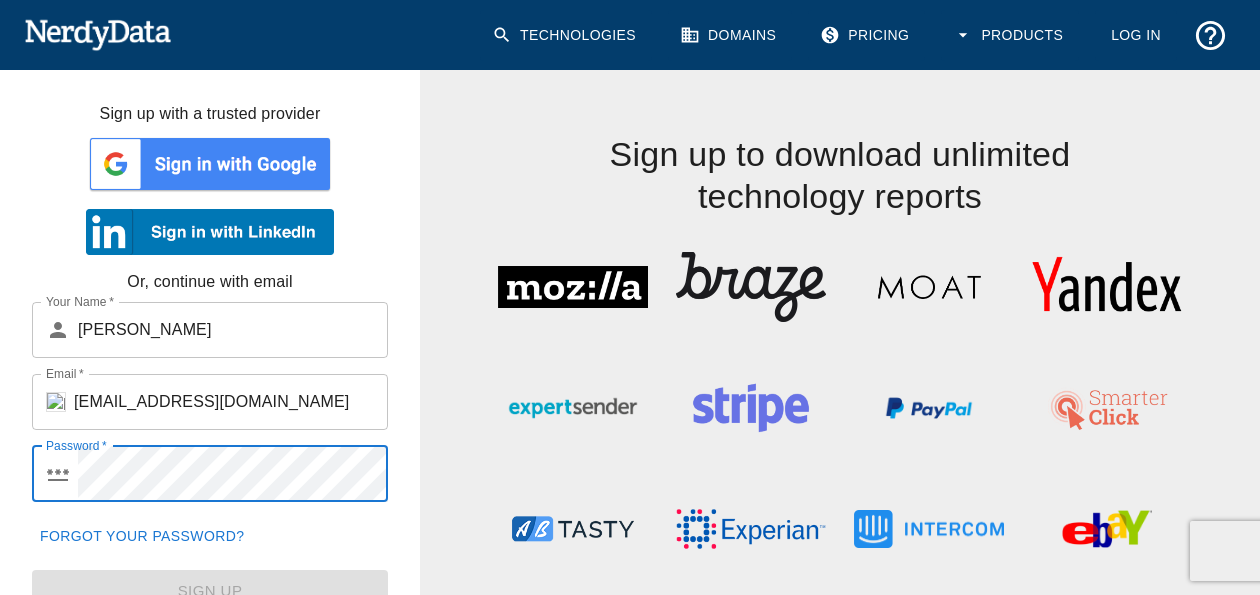 scroll, scrollTop: 51, scrollLeft: 0, axis: vertical 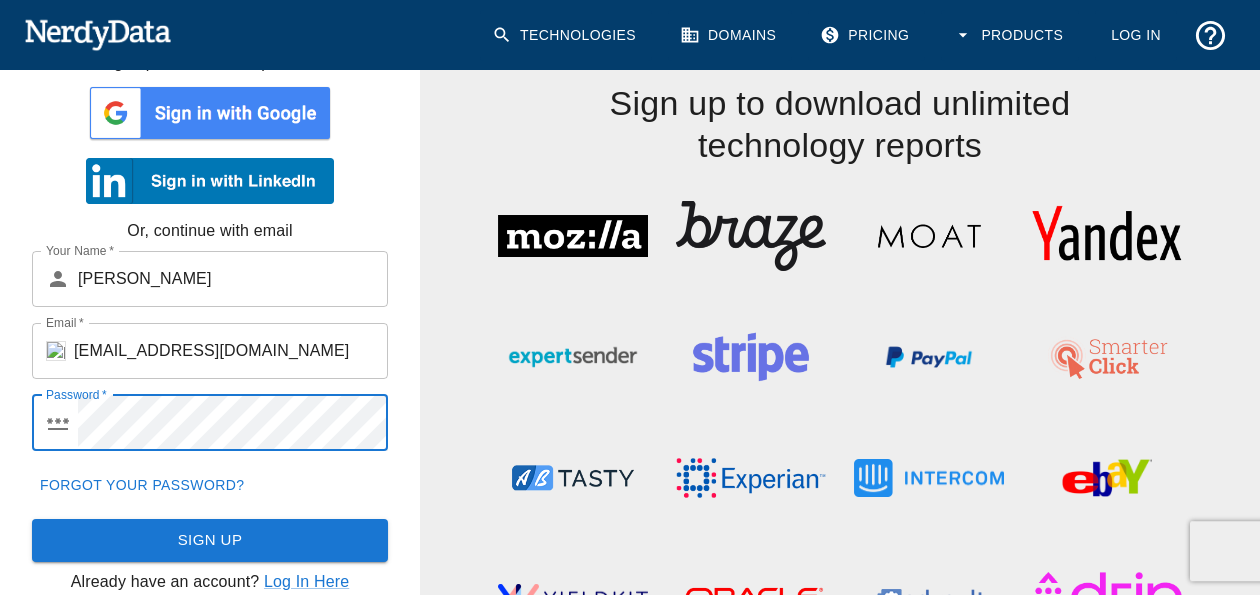 click on "Sign Up" at bounding box center [210, 540] 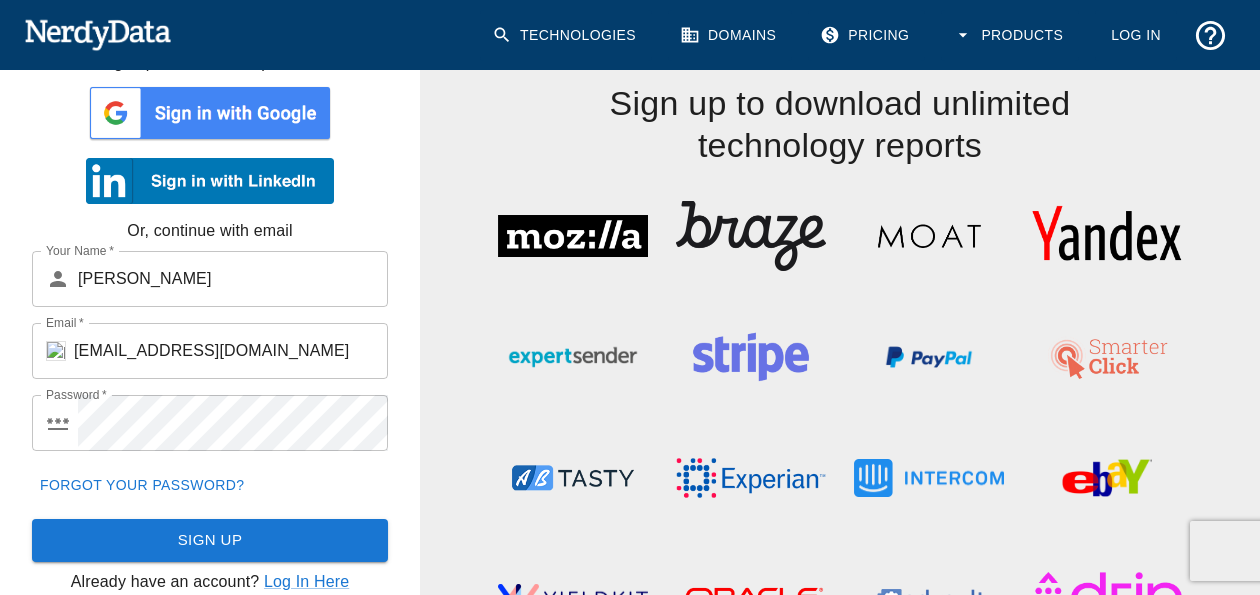 click on "Sign Up" at bounding box center (210, 540) 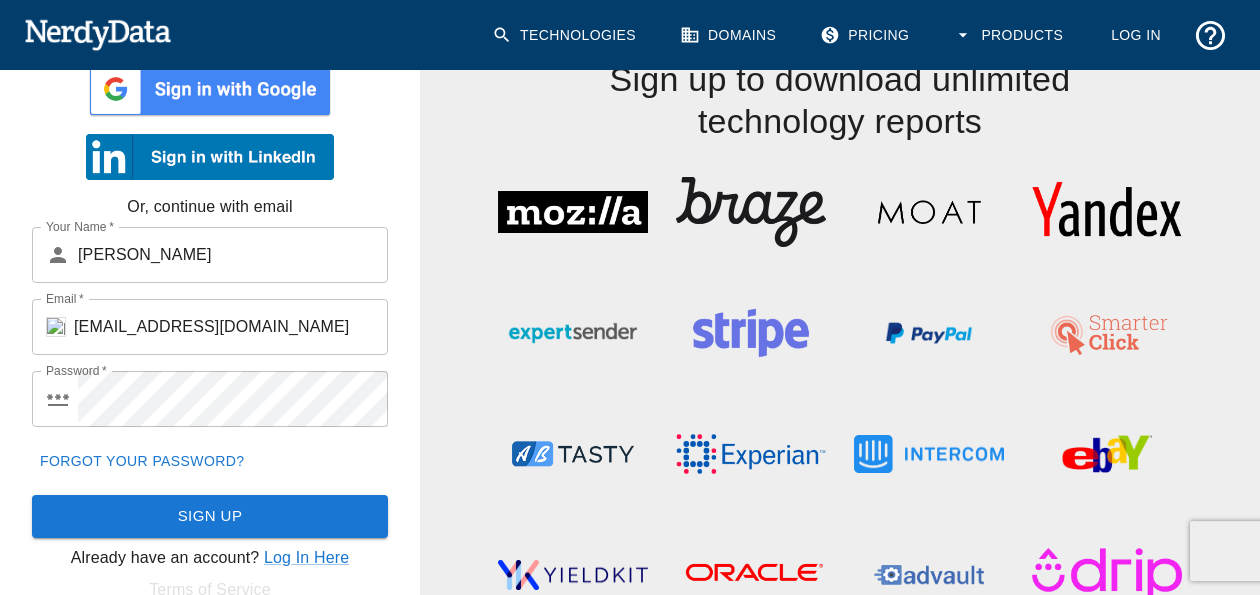 scroll, scrollTop: 73, scrollLeft: 0, axis: vertical 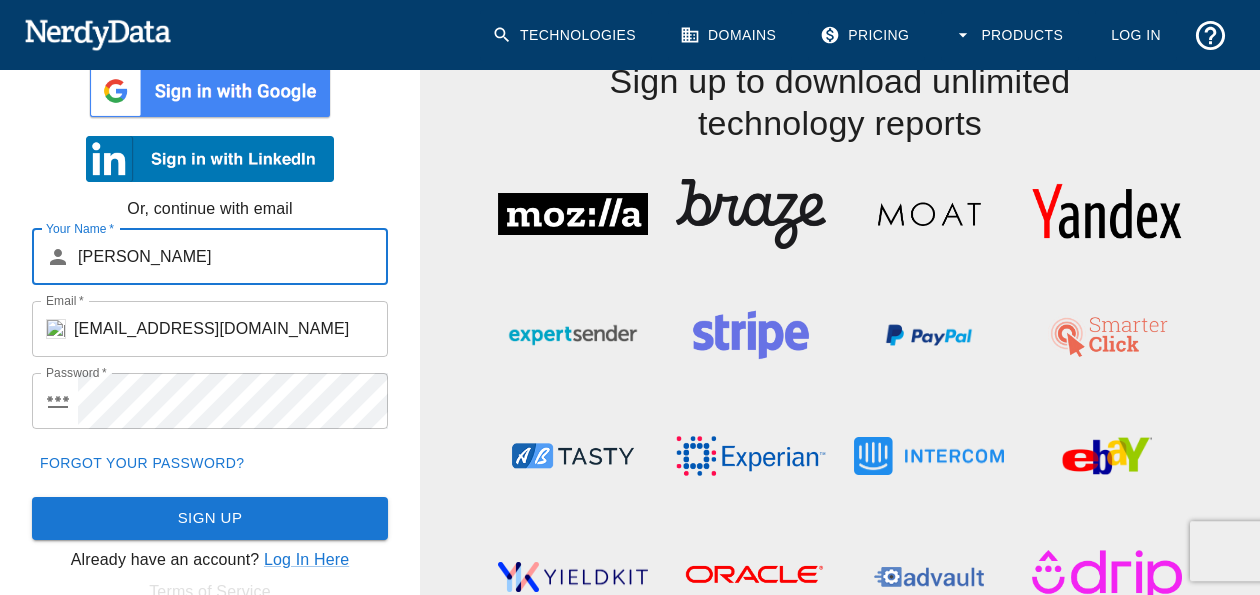 drag, startPoint x: 167, startPoint y: 258, endPoint x: 45, endPoint y: 258, distance: 122 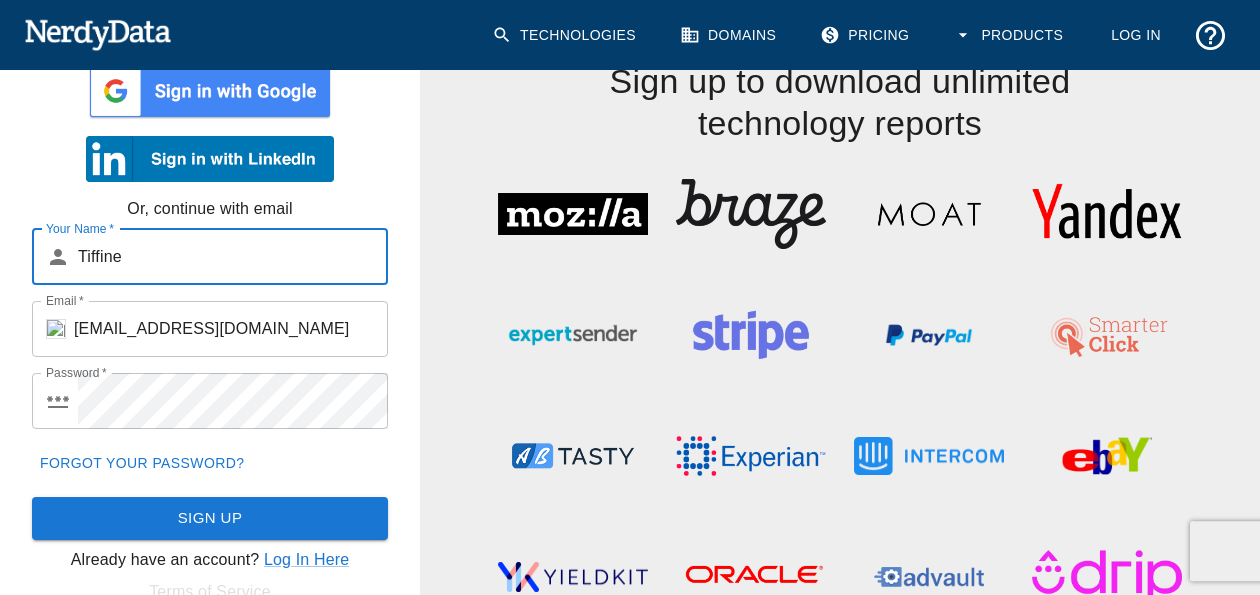 type on "Tiffine" 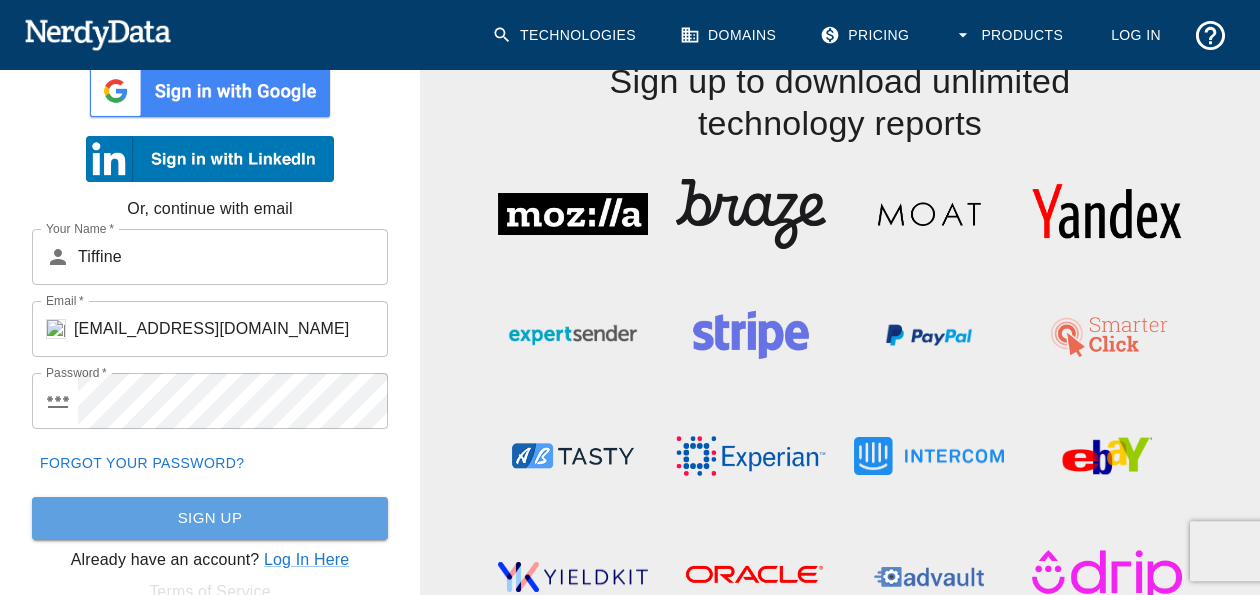 click on "Sign Up" at bounding box center (210, 518) 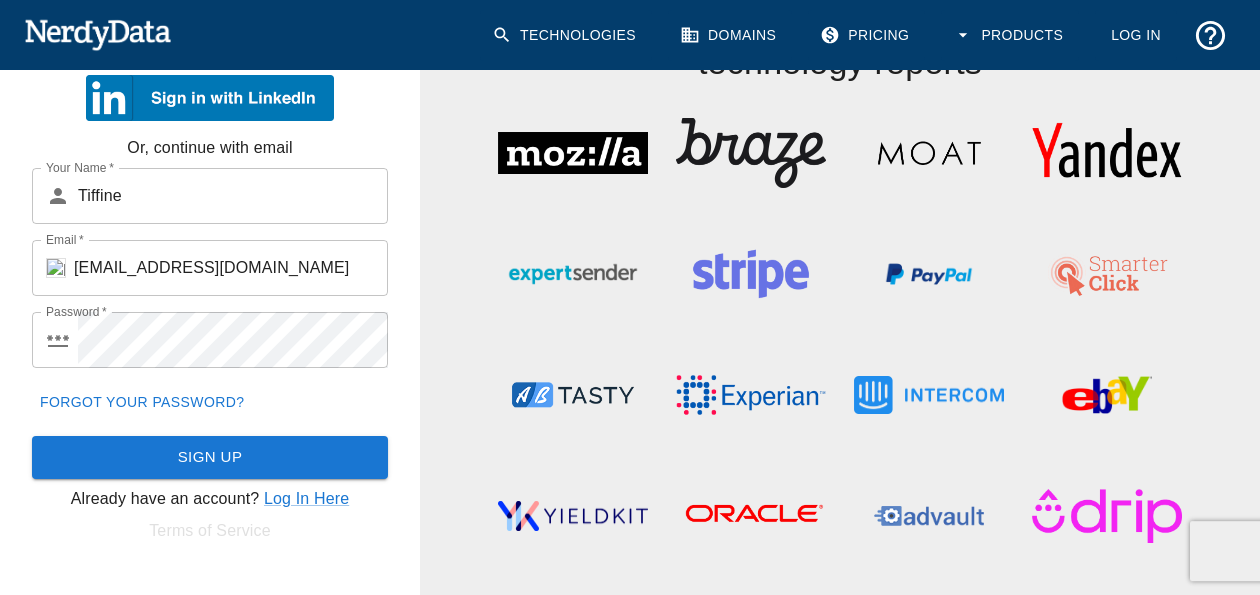 scroll, scrollTop: 0, scrollLeft: 0, axis: both 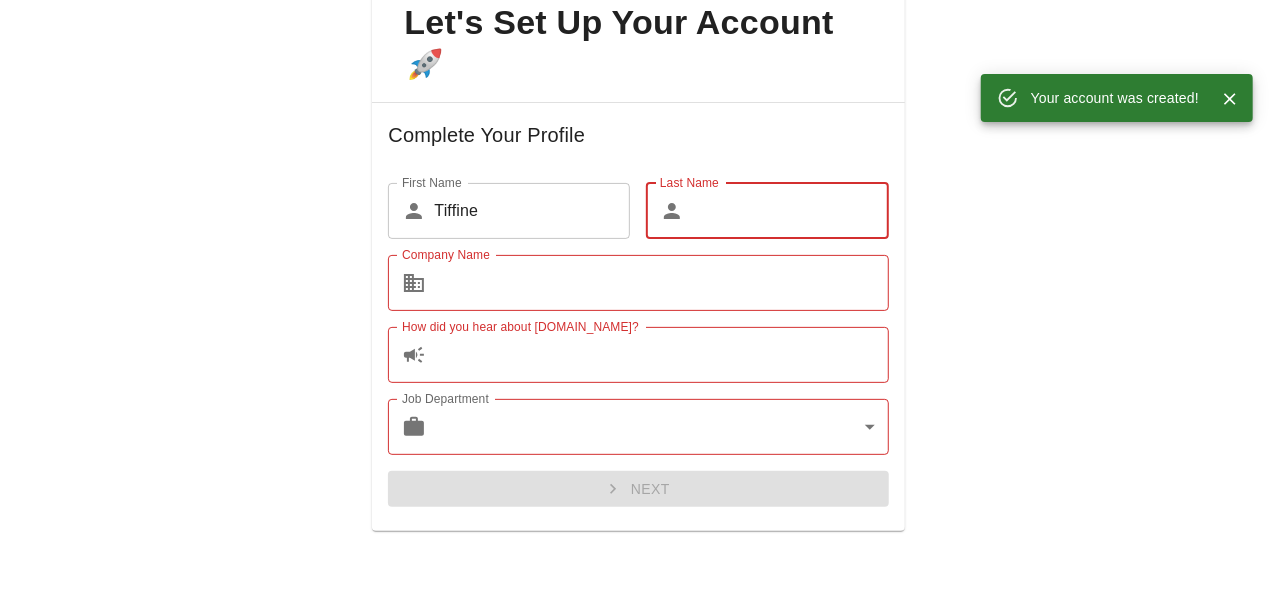 click on "Last Name" at bounding box center (790, 211) 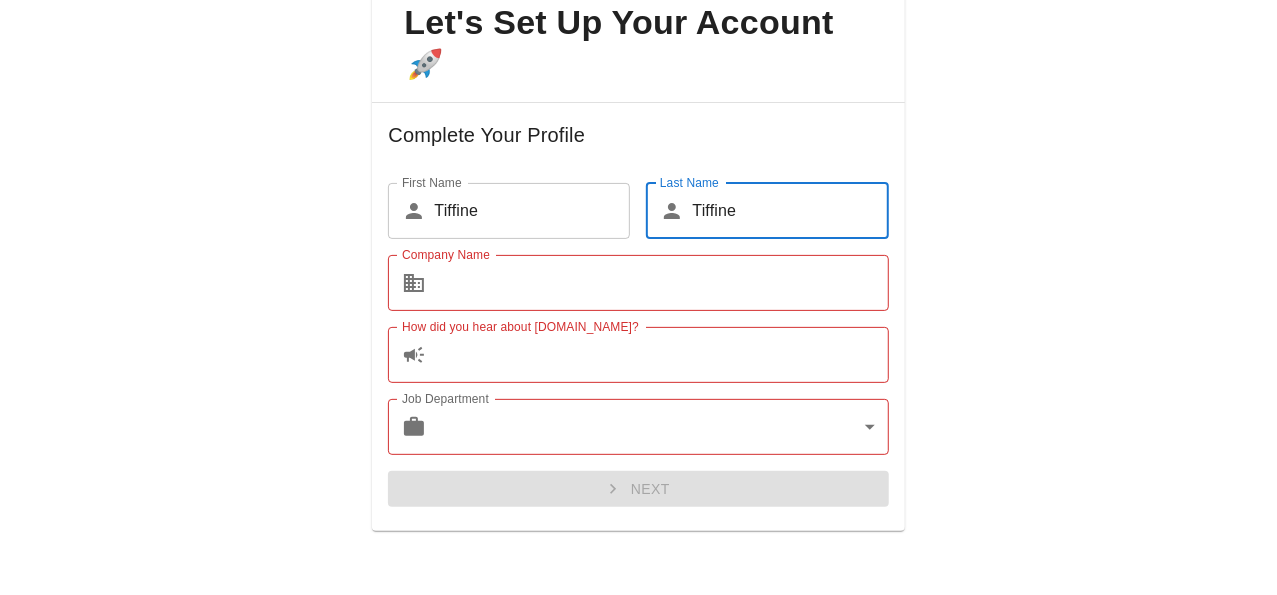 type on "Tiffine" 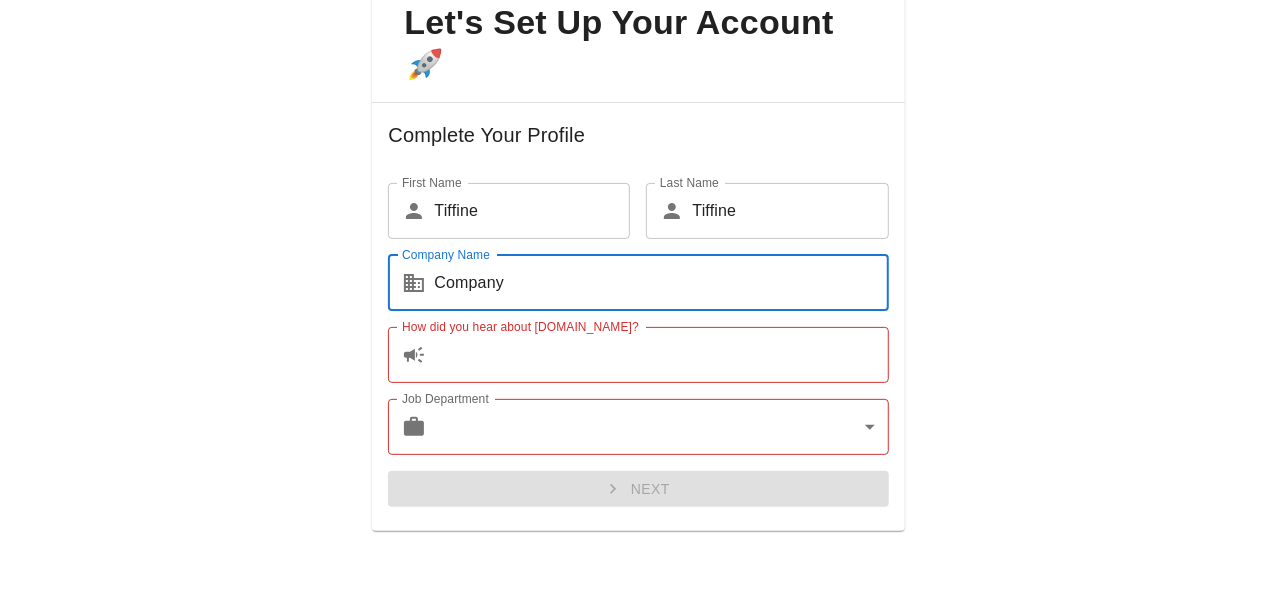 type on "Company" 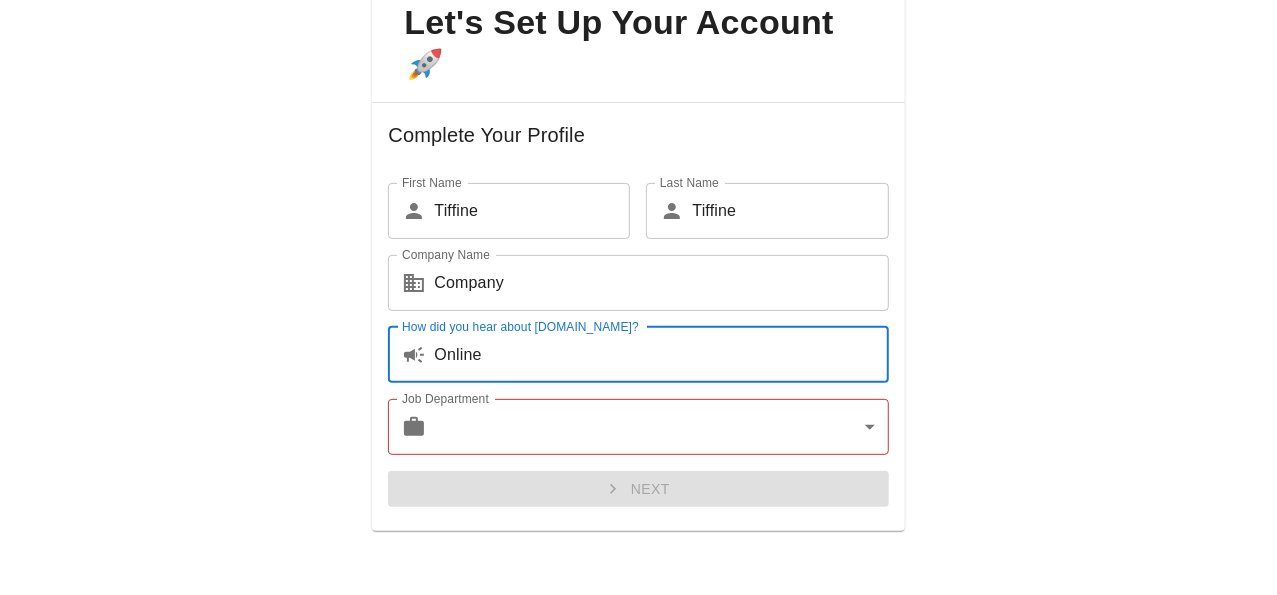 type on "Online" 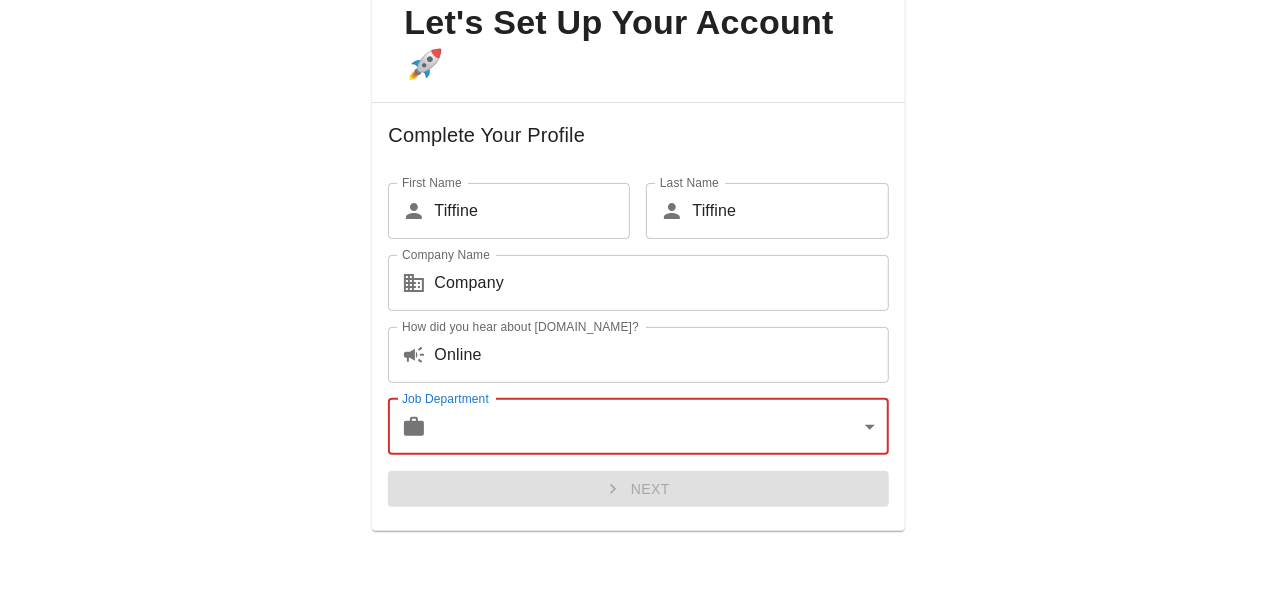 click on "Technologies Domains Pricing Products
Create a Report Create a list of websites by technology or code Browse Technologies Browse by software and industries Domain Lookup Analyze a domain's tech stack and company data Apps Connect NerdyData to other apps you use API Access Automate and integrate data Compare Technologies Compare two technologies and analyze overlap Data Documentation Frequently Asked Questions Contact Us Pricing Free Extension Create a Report Browse Technologies Domain Lookup Apps API Access Compare Technologies Data Documentation Frequently Asked Questions Contact Us Dashboard Settings Log Out Dashboard Settings Log Out
Let's Set Up Your Account 🚀 Complete Your Profile First Name ​ [PERSON_NAME] First Name Last Name ​ [PERSON_NAME] Last Name Company Name ​ Company Company Name How did you hear about [DOMAIN_NAME]? ​ Online How did you hear about [DOMAIN_NAME]? Job Department ​ ​ Job Department Next Data Documentation Frequently Asked Questions Contact Us" at bounding box center (638, 35) 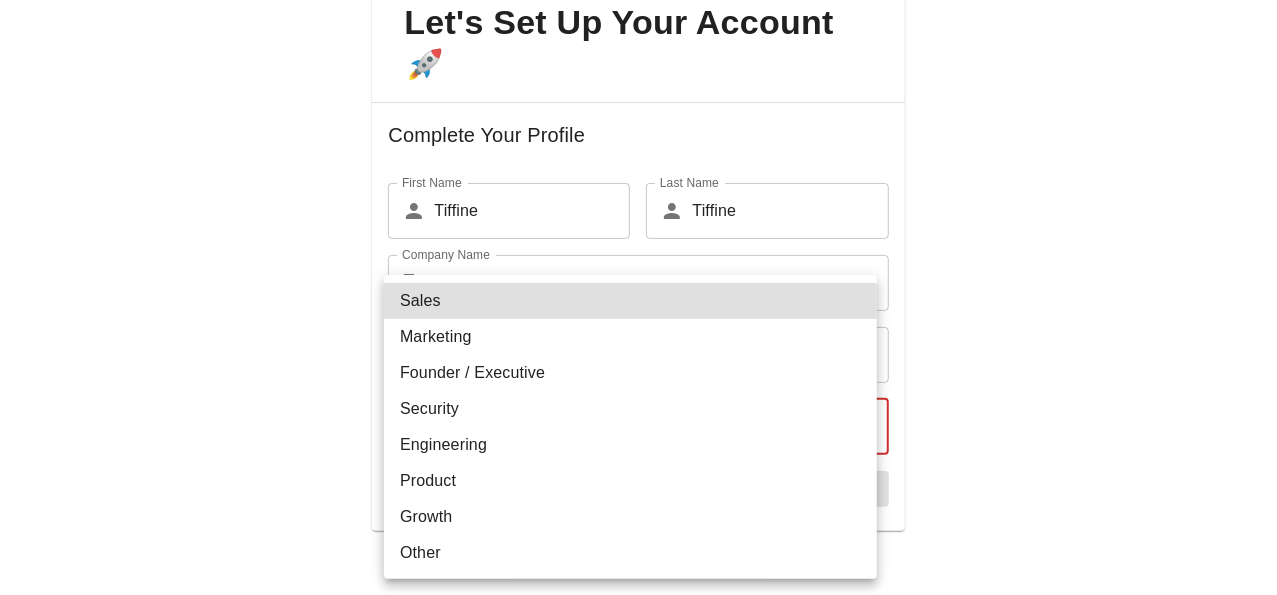 click on "Other" at bounding box center (630, 553) 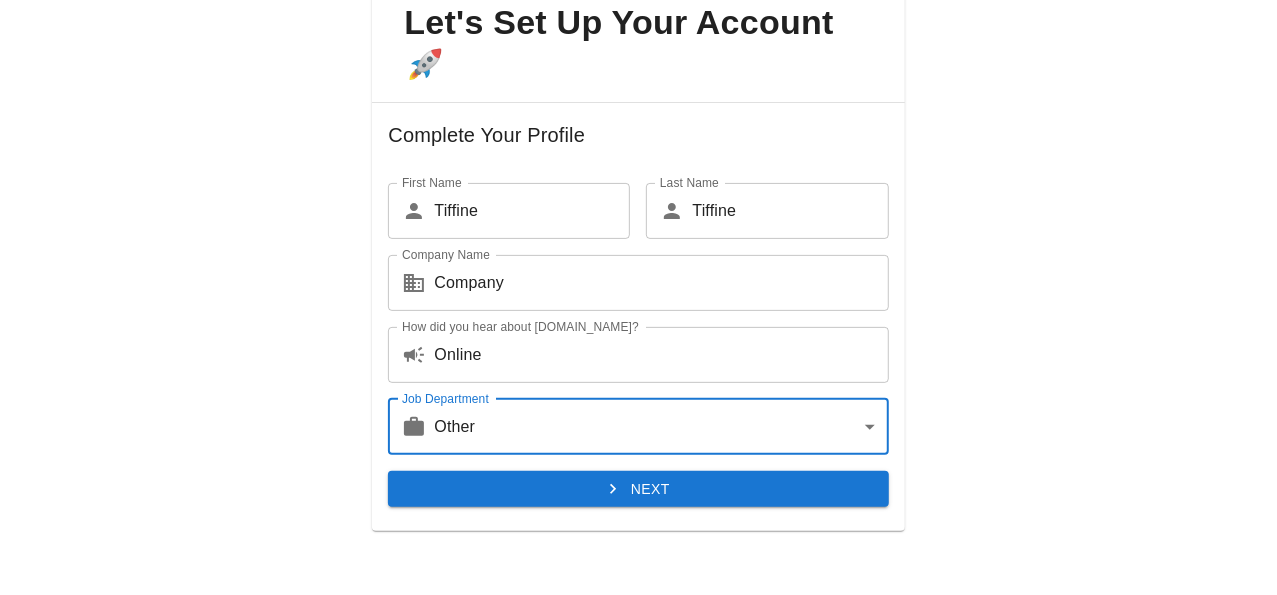 click on "Next" at bounding box center [638, 489] 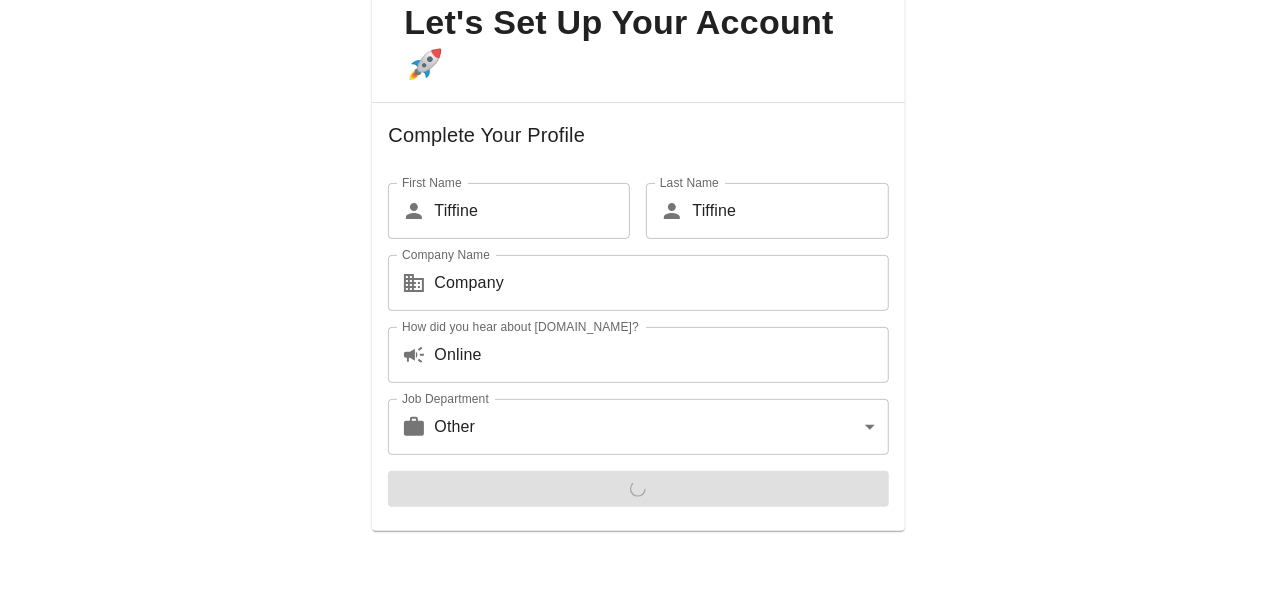 scroll, scrollTop: 0, scrollLeft: 0, axis: both 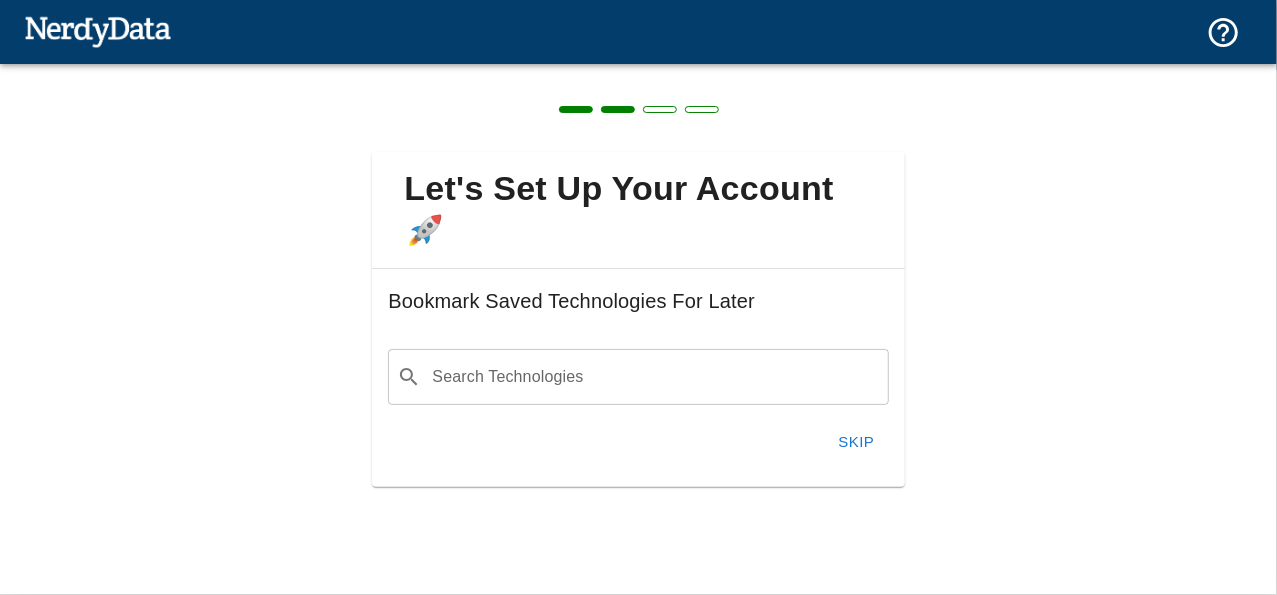 click on "Skip" at bounding box center (857, 442) 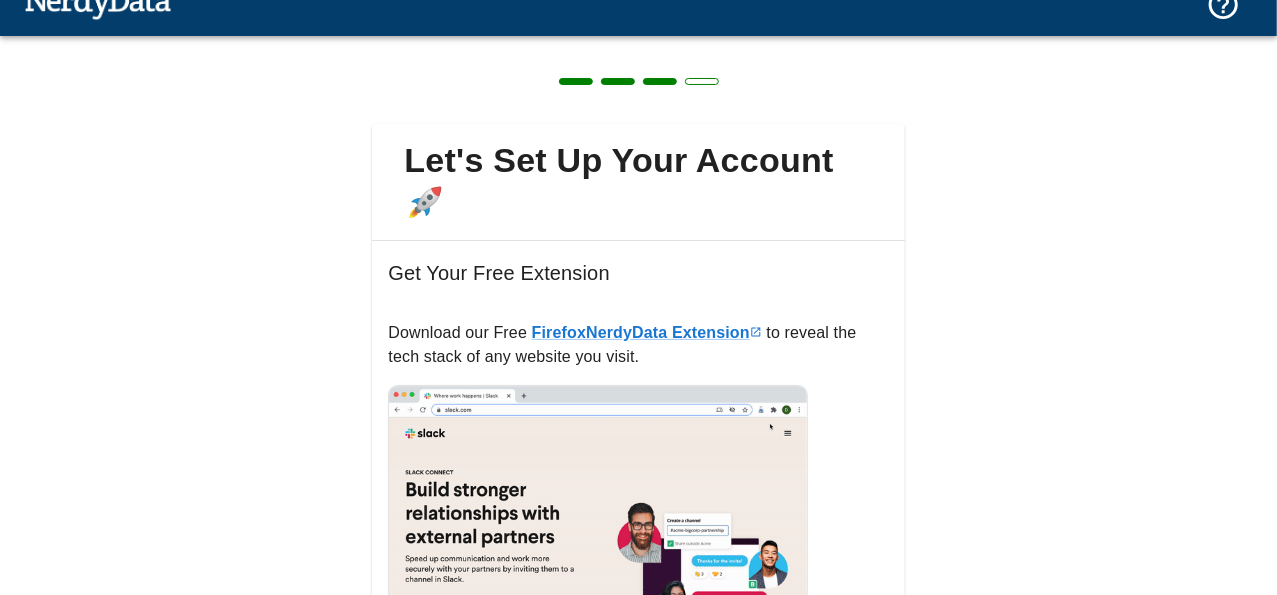 scroll, scrollTop: 264, scrollLeft: 0, axis: vertical 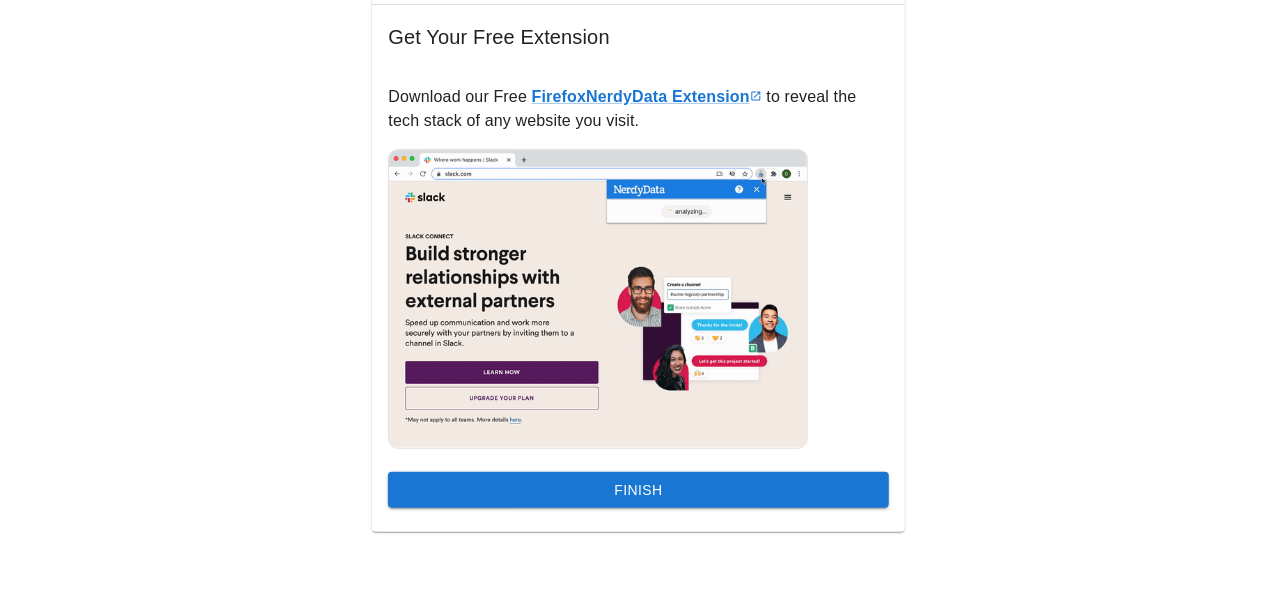 click on "Finish" at bounding box center [638, 490] 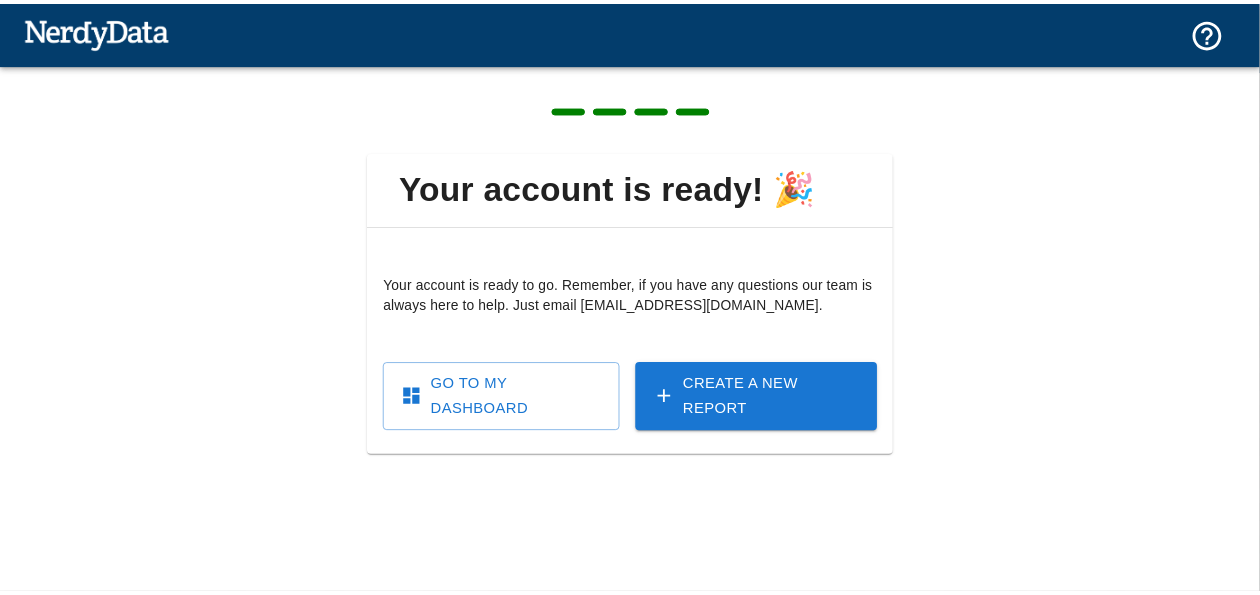 scroll, scrollTop: 0, scrollLeft: 0, axis: both 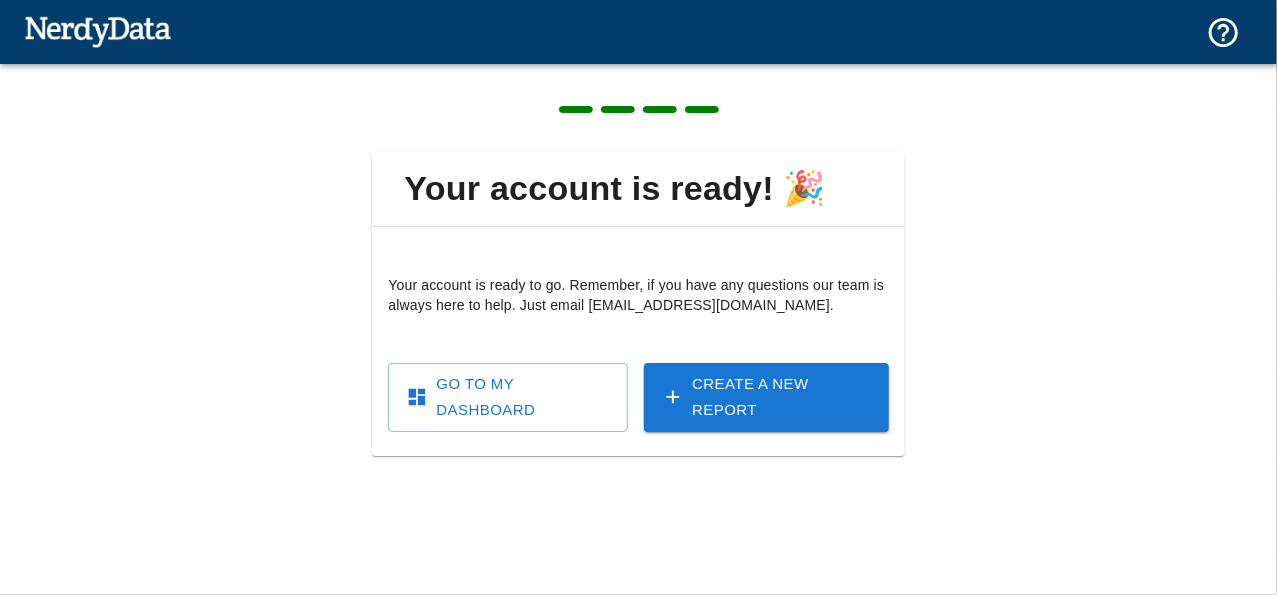 click on "Create a New Report" at bounding box center (766, 397) 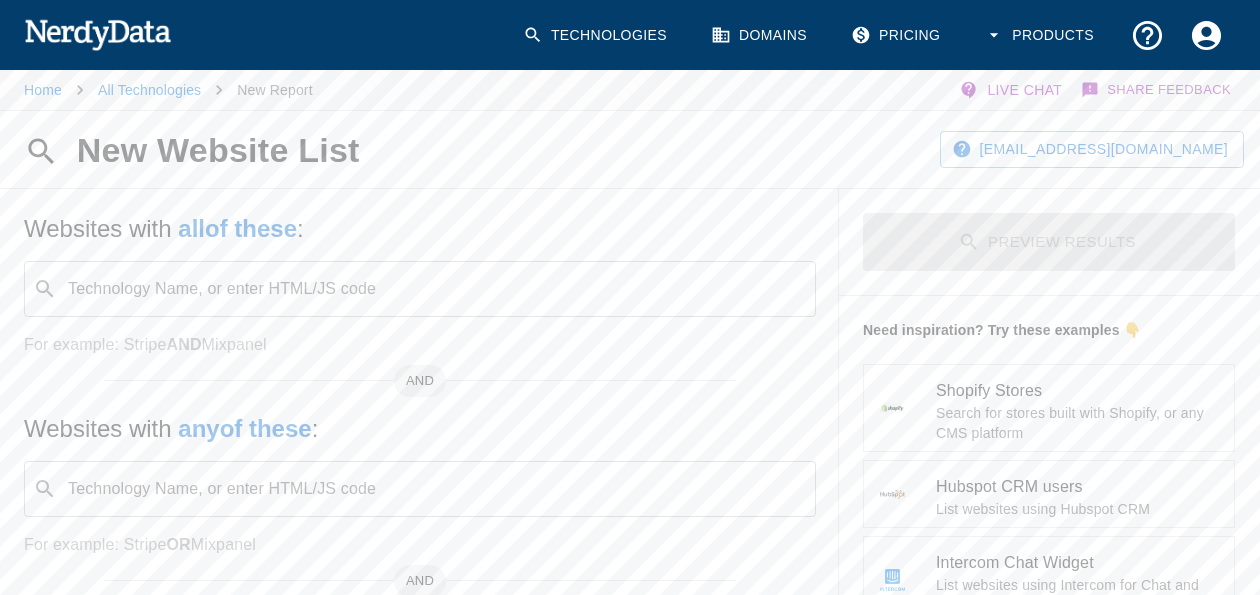 click on "Technology Name, or enter HTML/JS code" at bounding box center (436, 289) 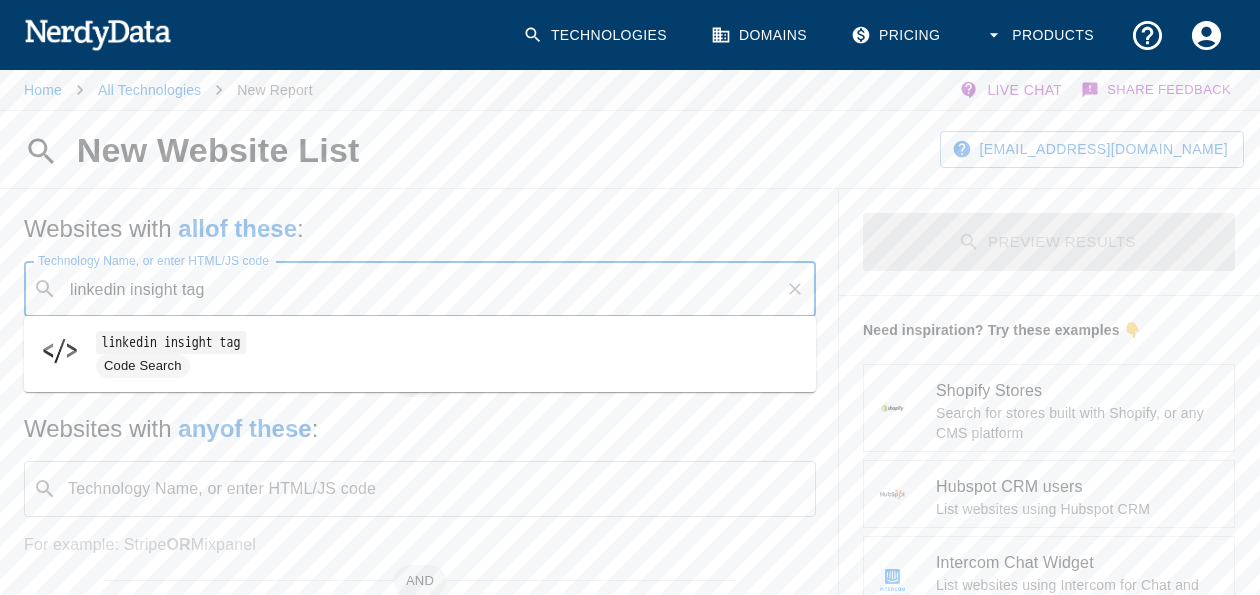 scroll, scrollTop: 32, scrollLeft: 0, axis: vertical 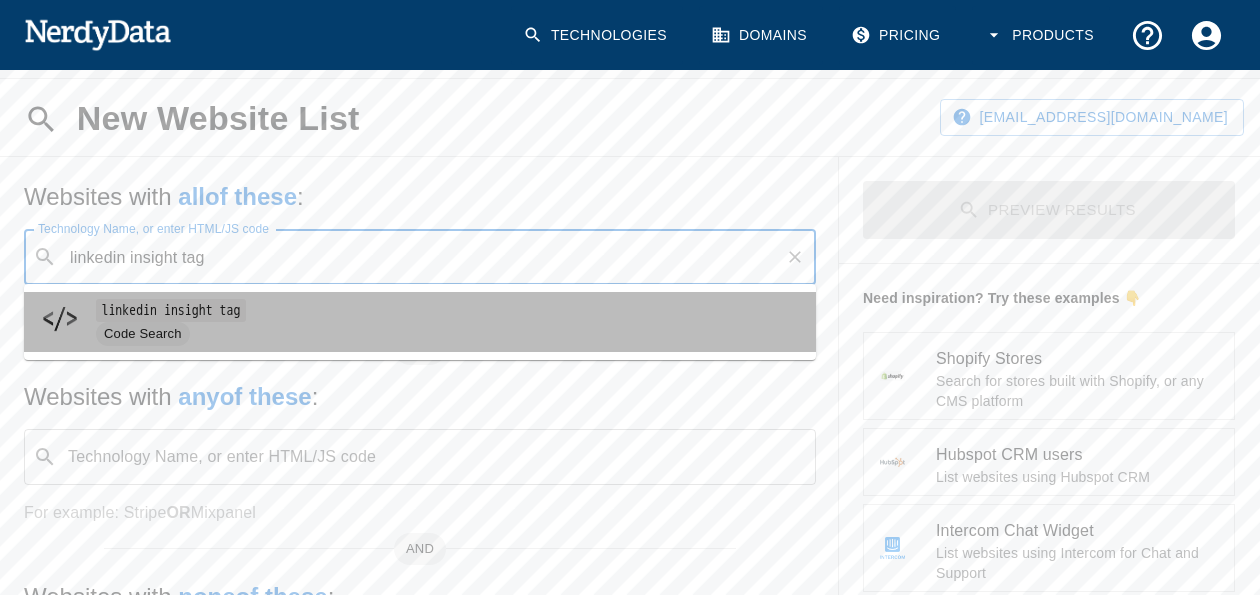 click on "linkedin insight tag" at bounding box center [448, 310] 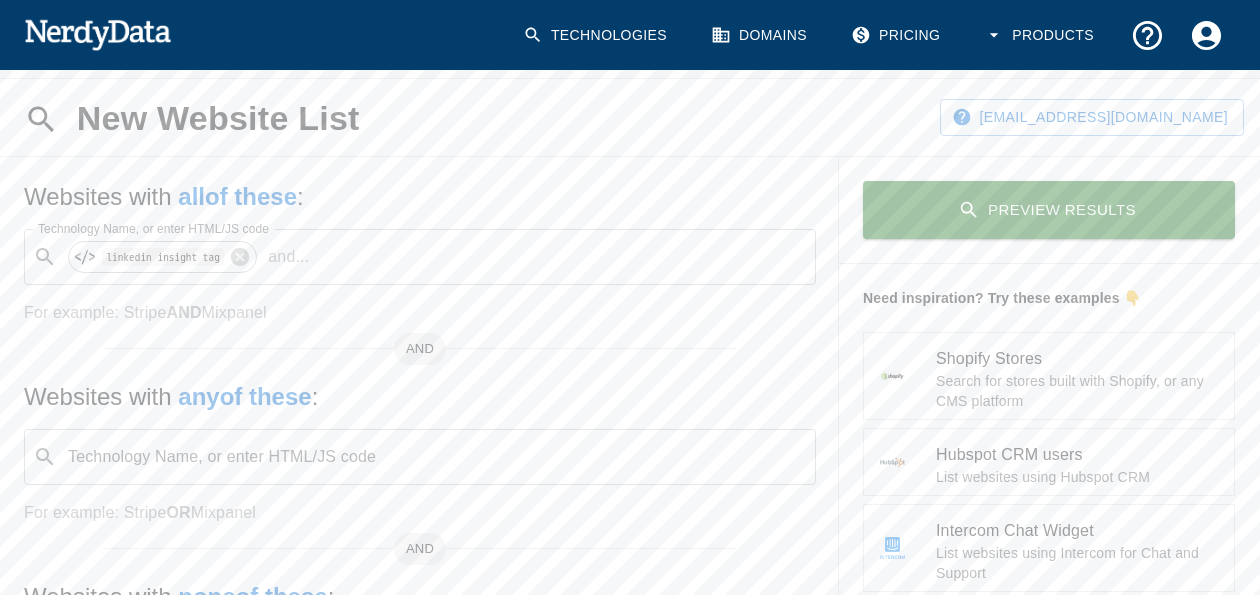 click on "Preview Results" at bounding box center (1041, 214) 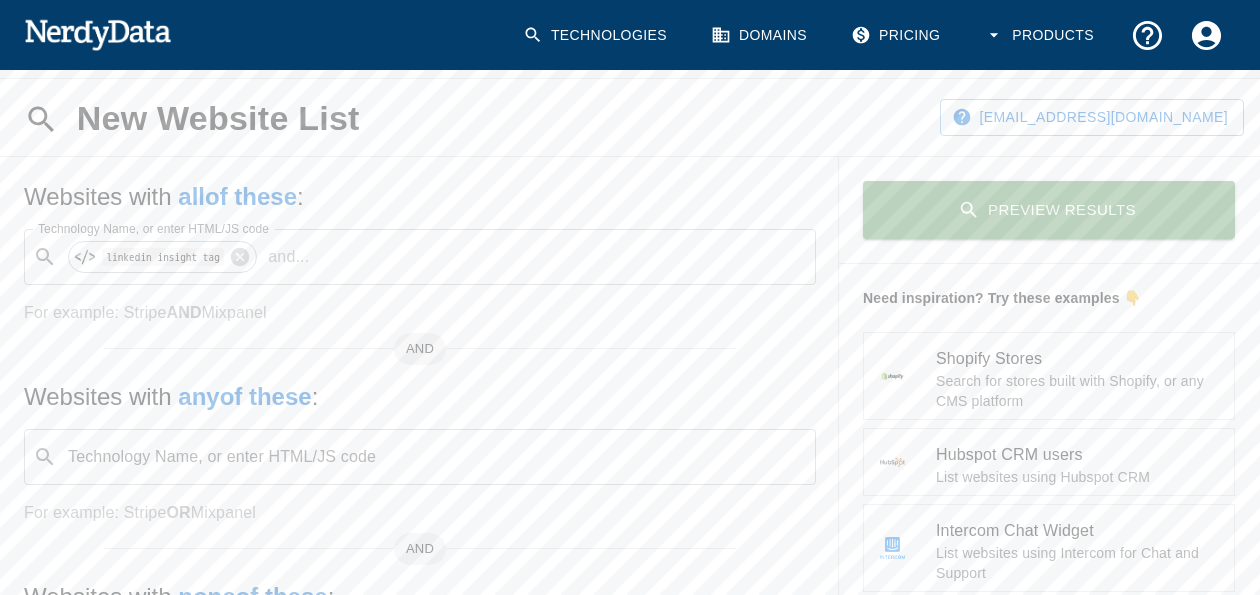 click on "Preview Results" at bounding box center [1049, 210] 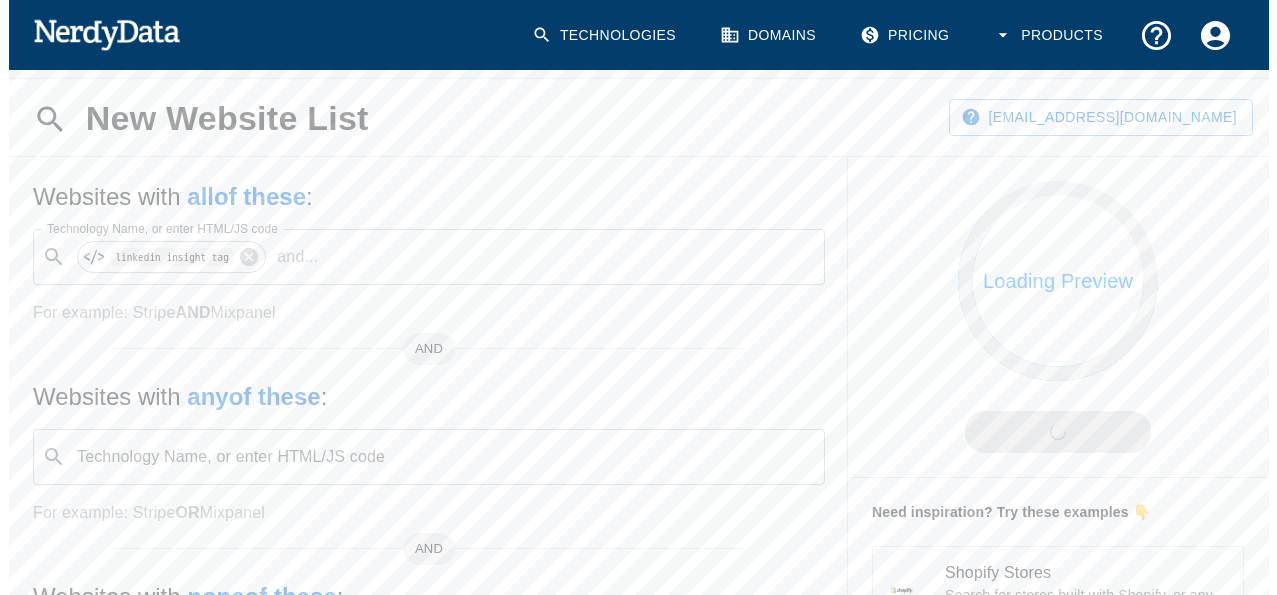 scroll, scrollTop: 0, scrollLeft: 0, axis: both 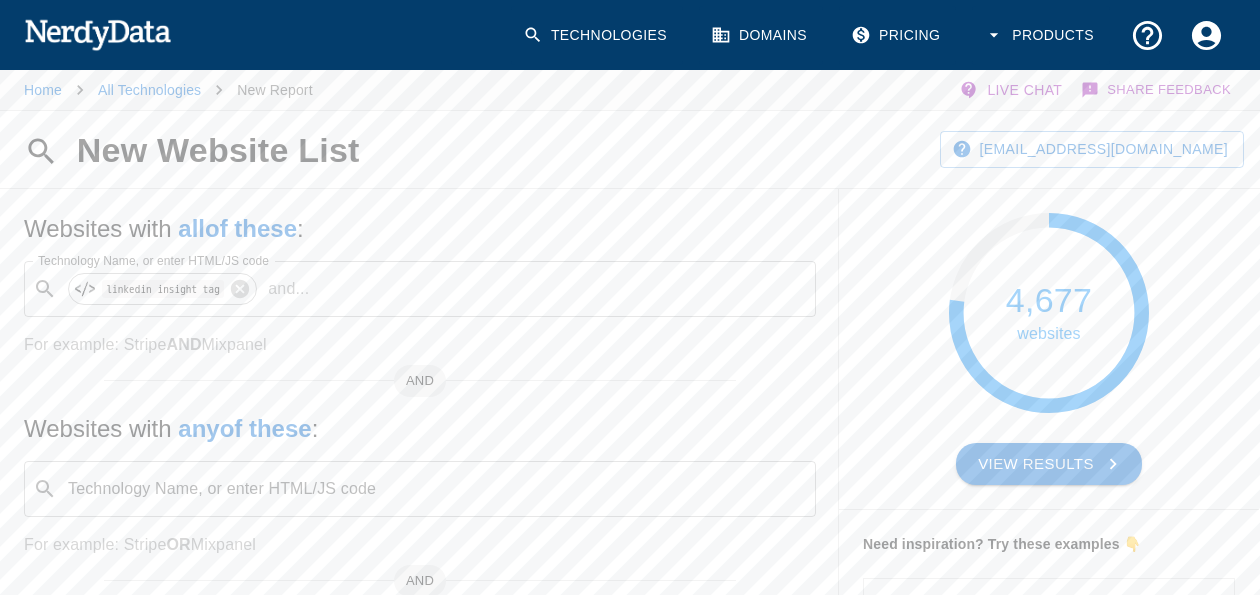 click on "View Results" at bounding box center [1049, 464] 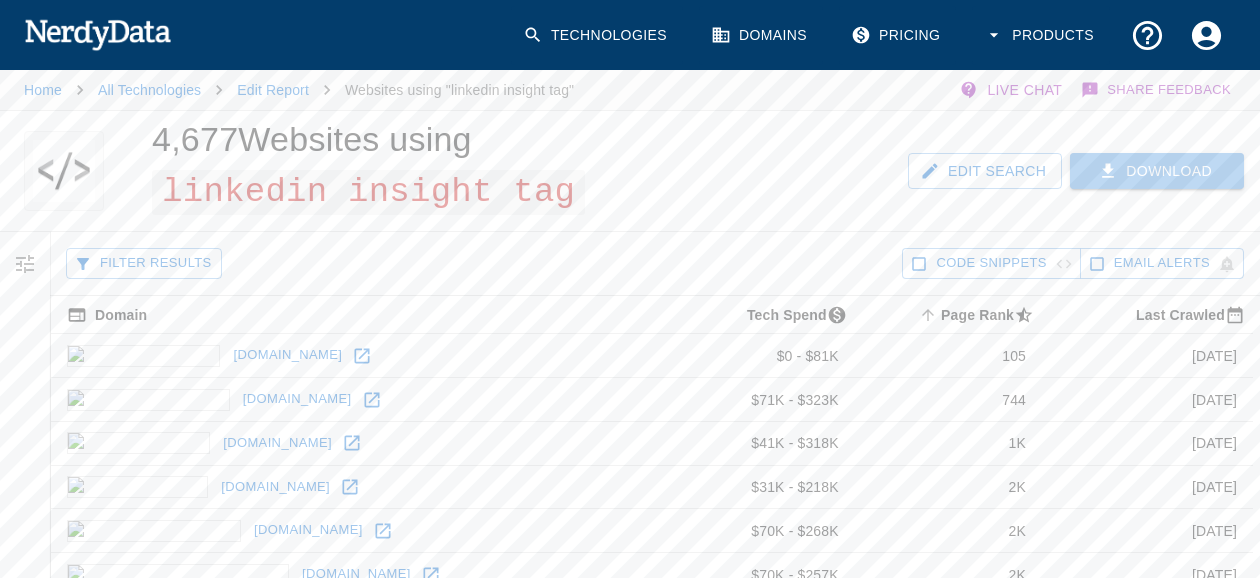 click on "Download" at bounding box center (1157, 171) 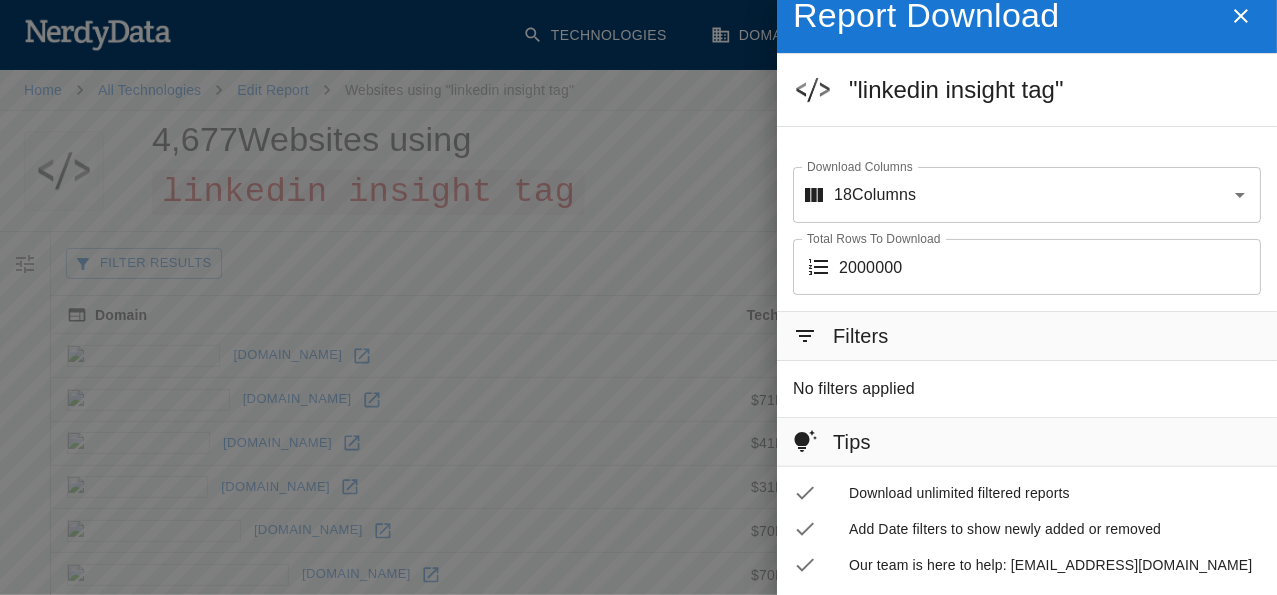 scroll, scrollTop: 30, scrollLeft: 0, axis: vertical 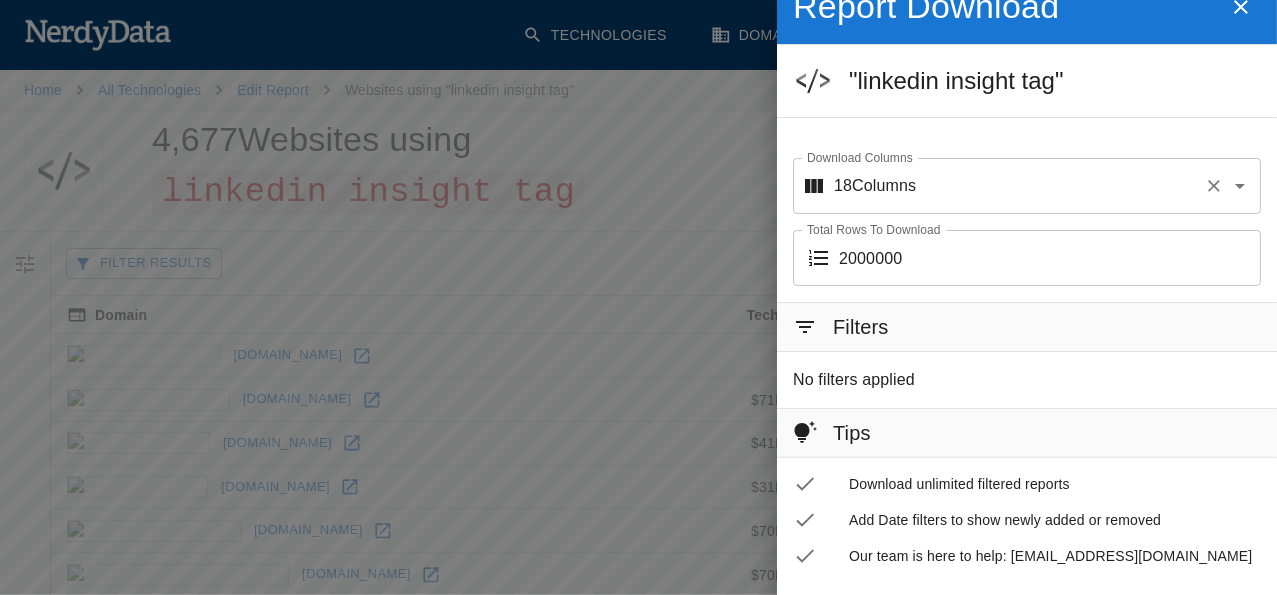 click on "Download Columns" at bounding box center [1056, 186] 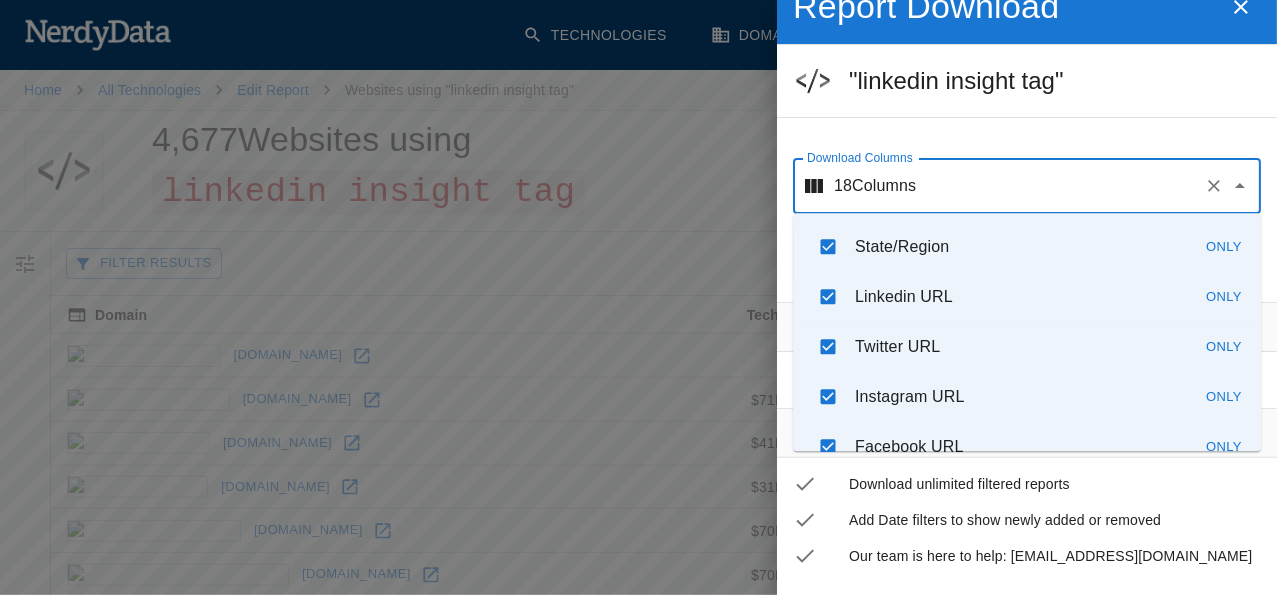 scroll, scrollTop: 678, scrollLeft: 0, axis: vertical 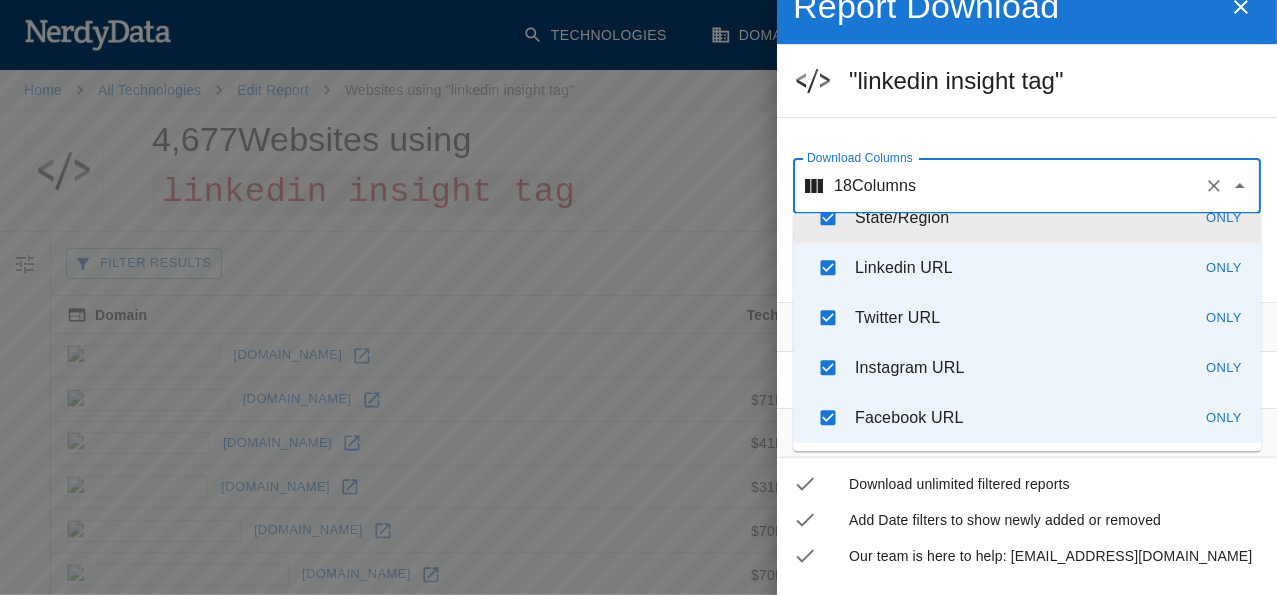 click on ""linkedin insight tag"" at bounding box center [1055, 81] 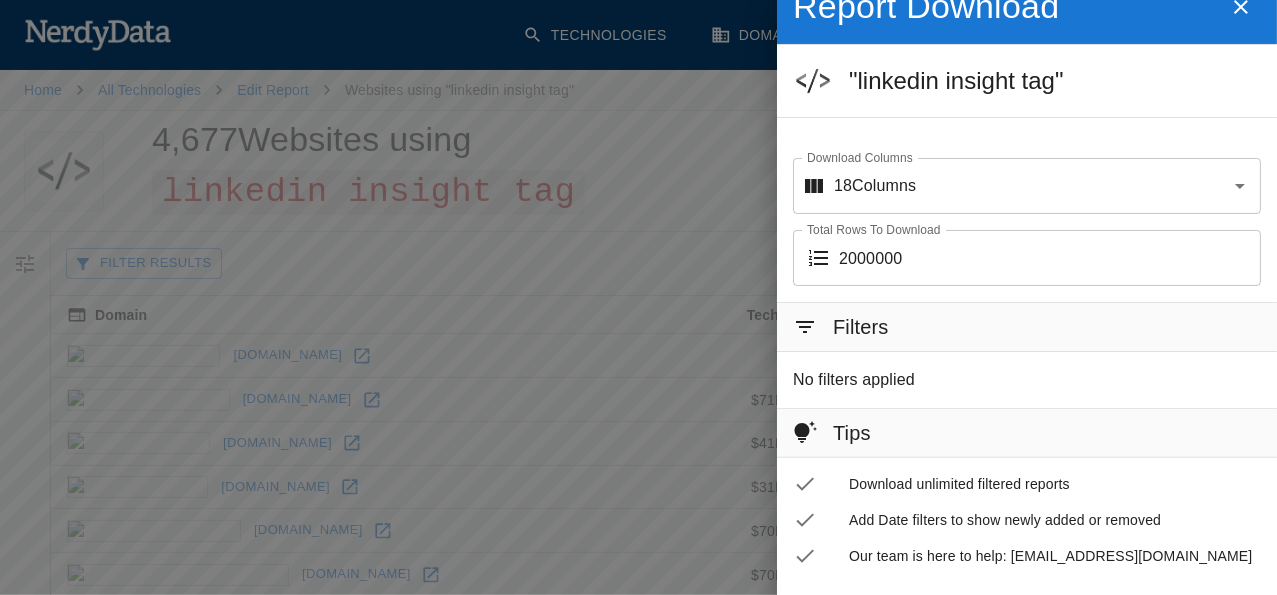 click on "2000000" at bounding box center [1050, 258] 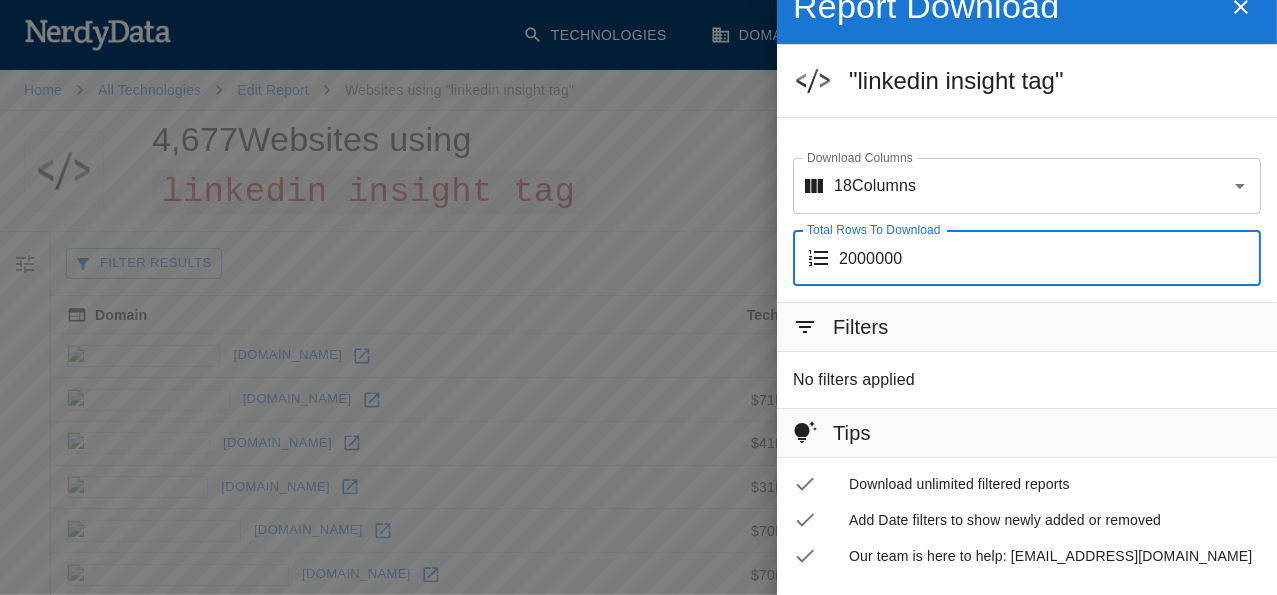 scroll, scrollTop: 116, scrollLeft: 0, axis: vertical 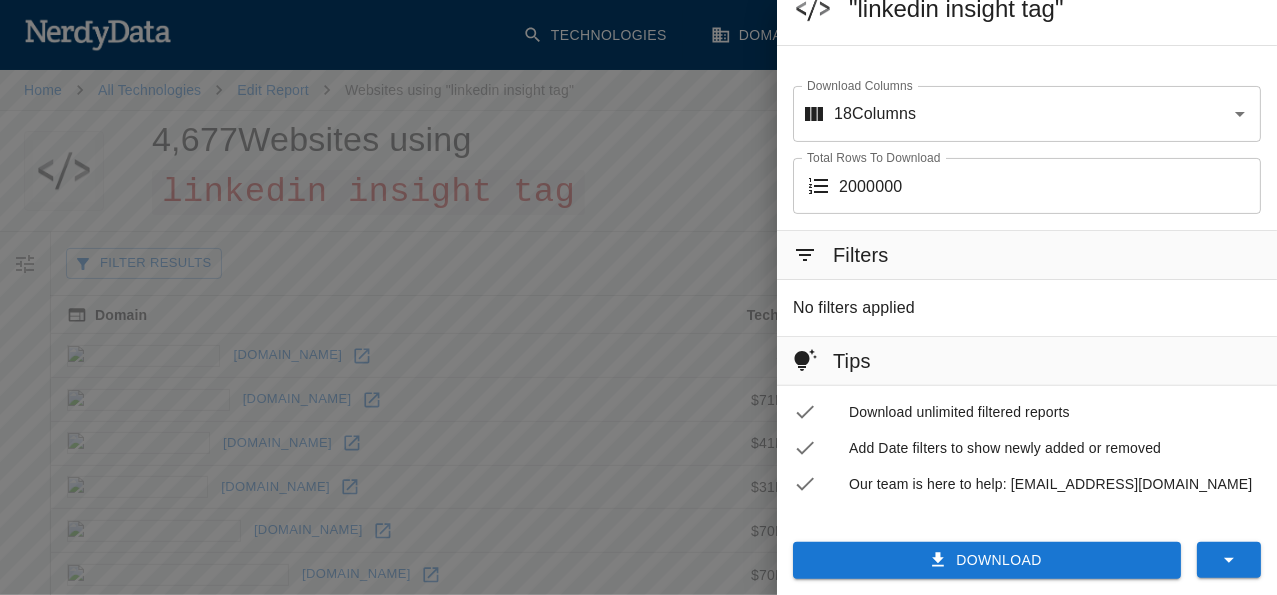 click on "Filters" at bounding box center (861, 255) 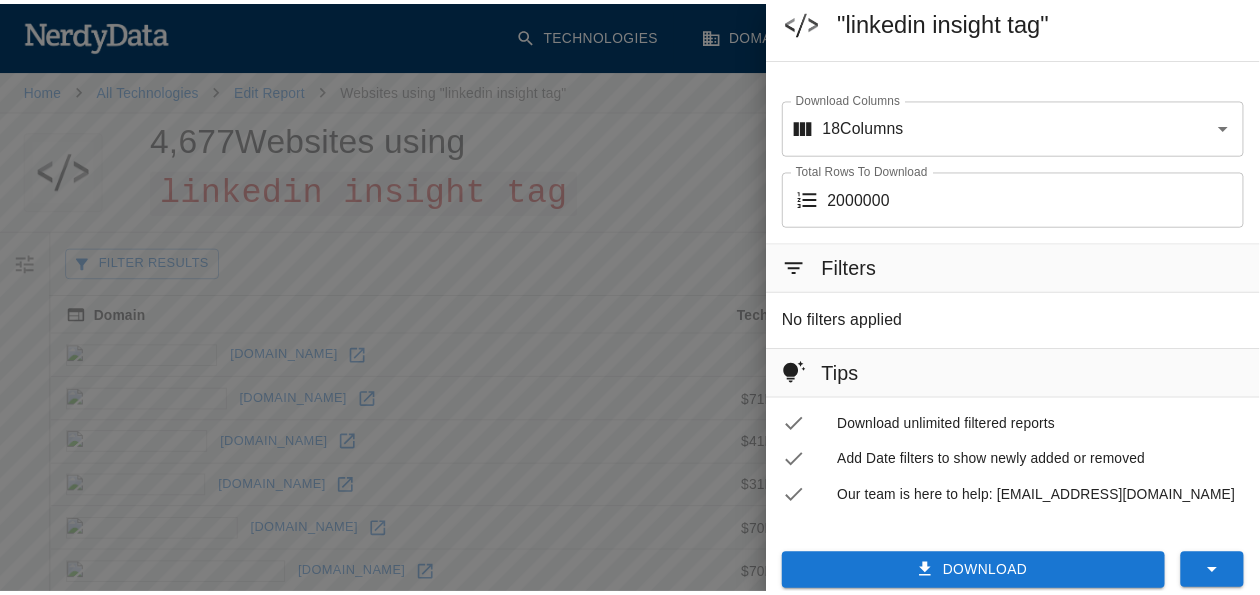 scroll, scrollTop: 116, scrollLeft: 0, axis: vertical 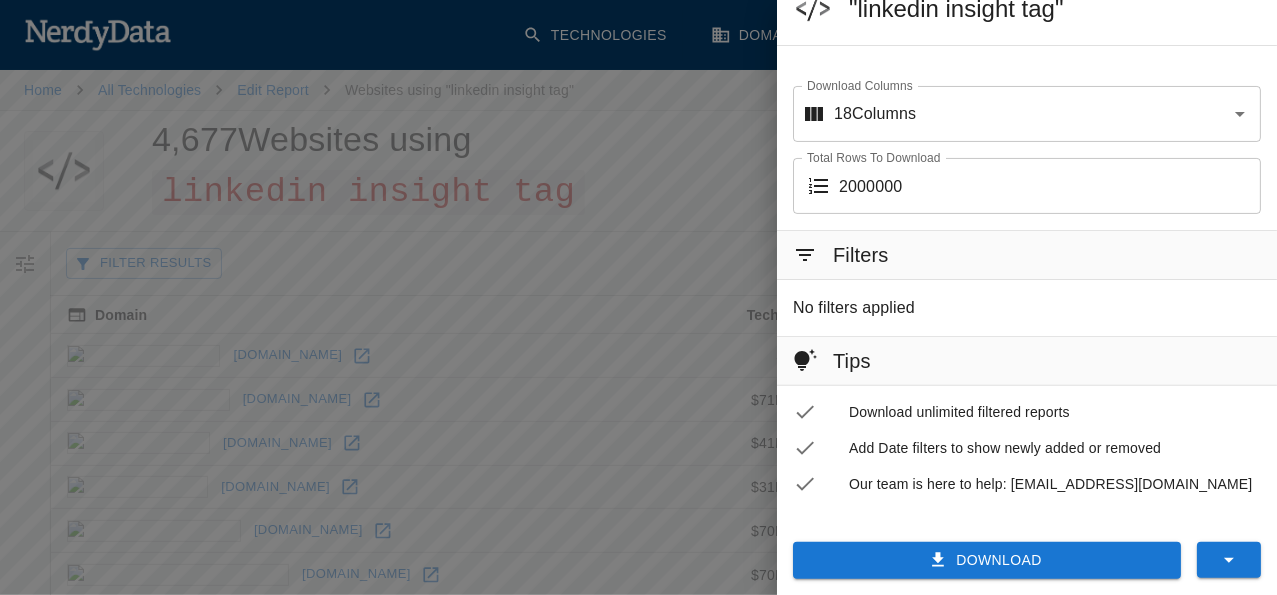 click on "Download" at bounding box center (987, 560) 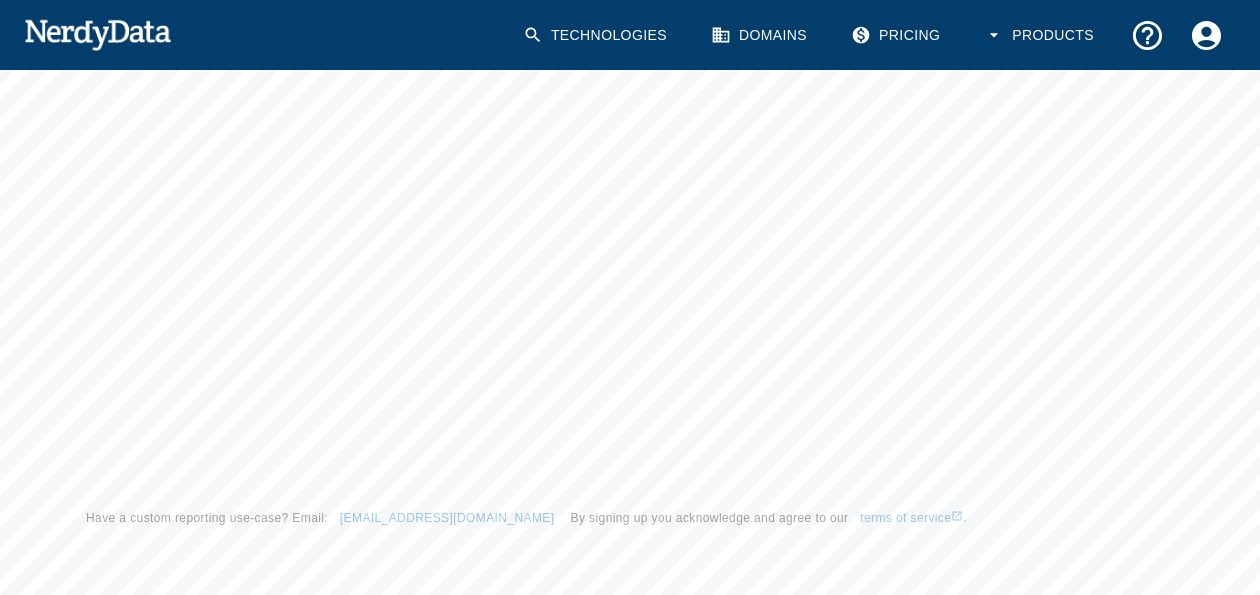 scroll, scrollTop: 2049, scrollLeft: 0, axis: vertical 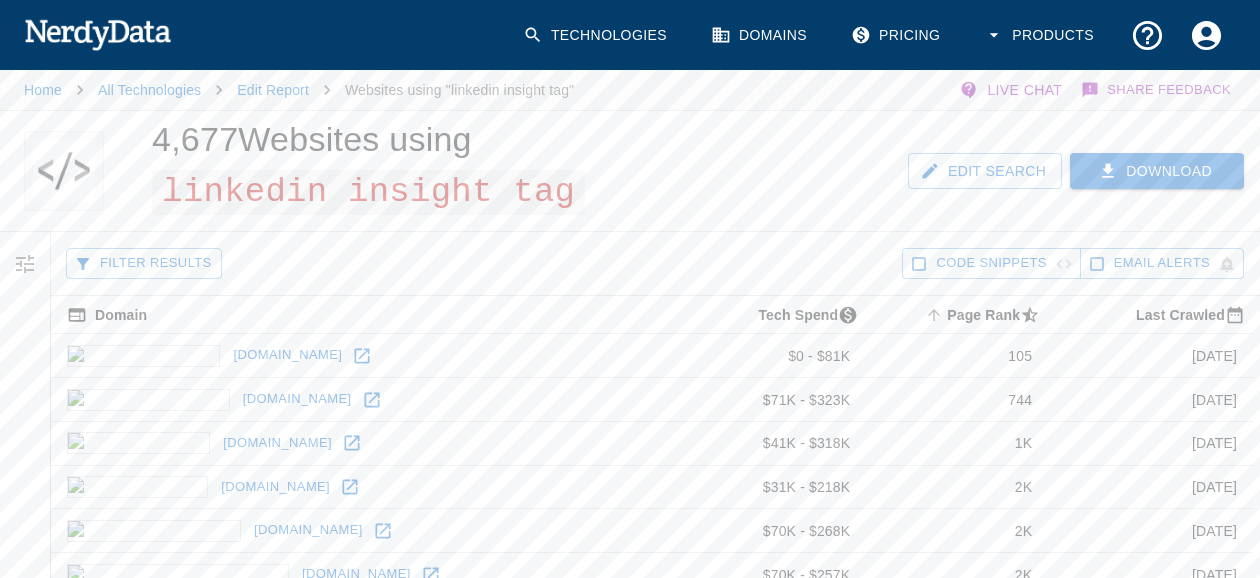 click 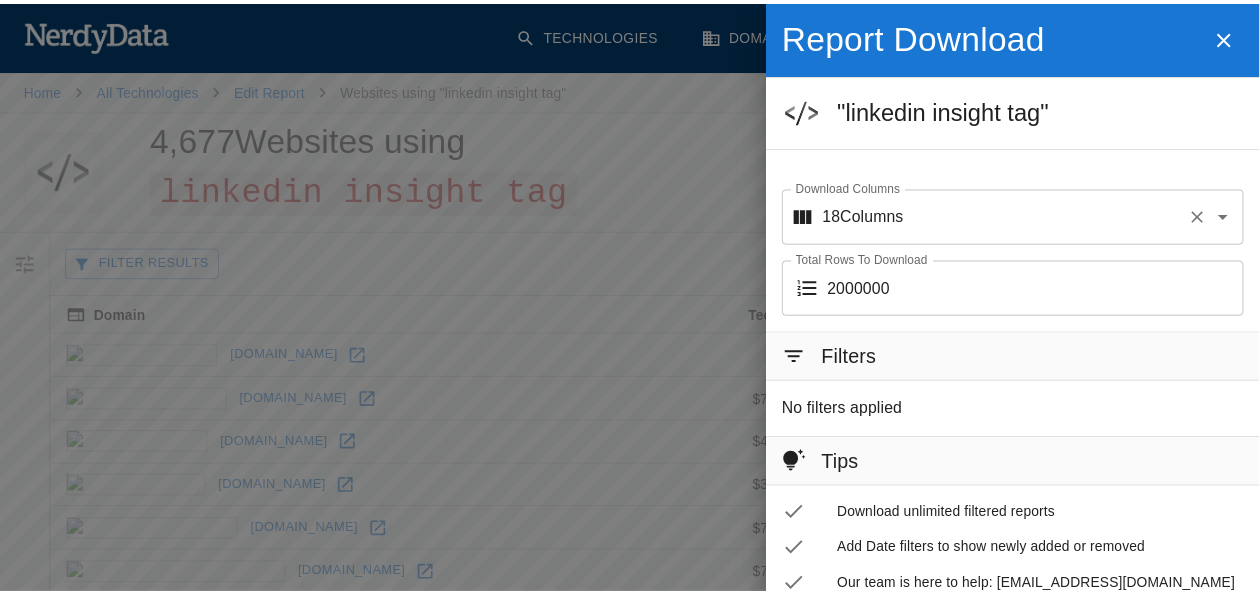 scroll, scrollTop: 116, scrollLeft: 0, axis: vertical 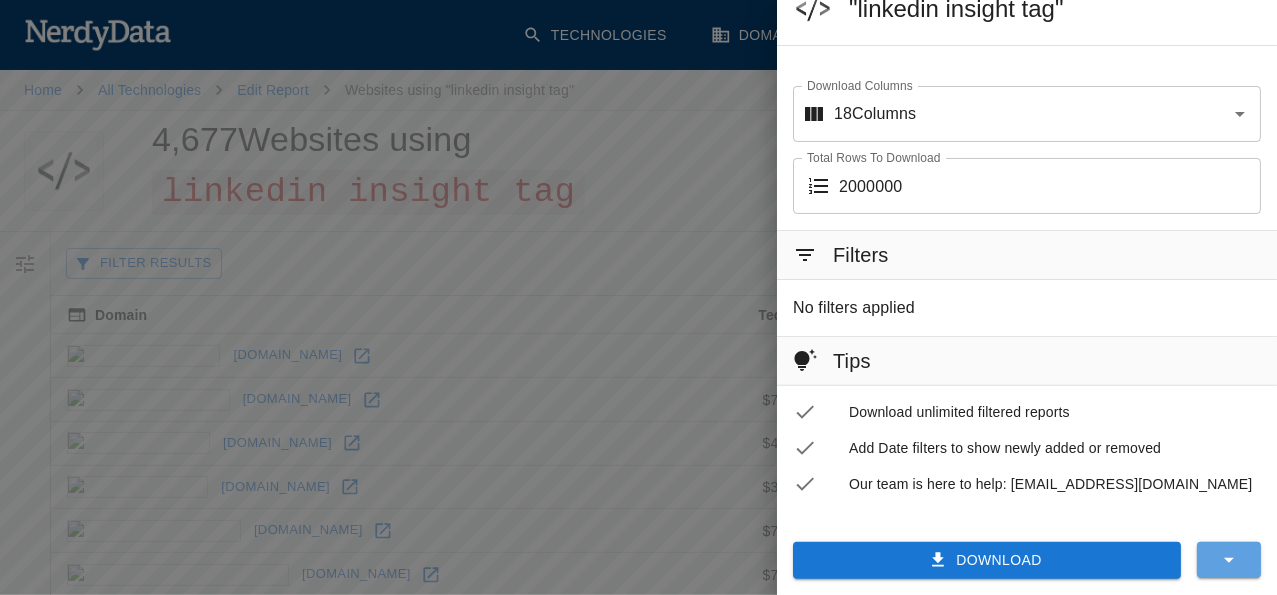 click 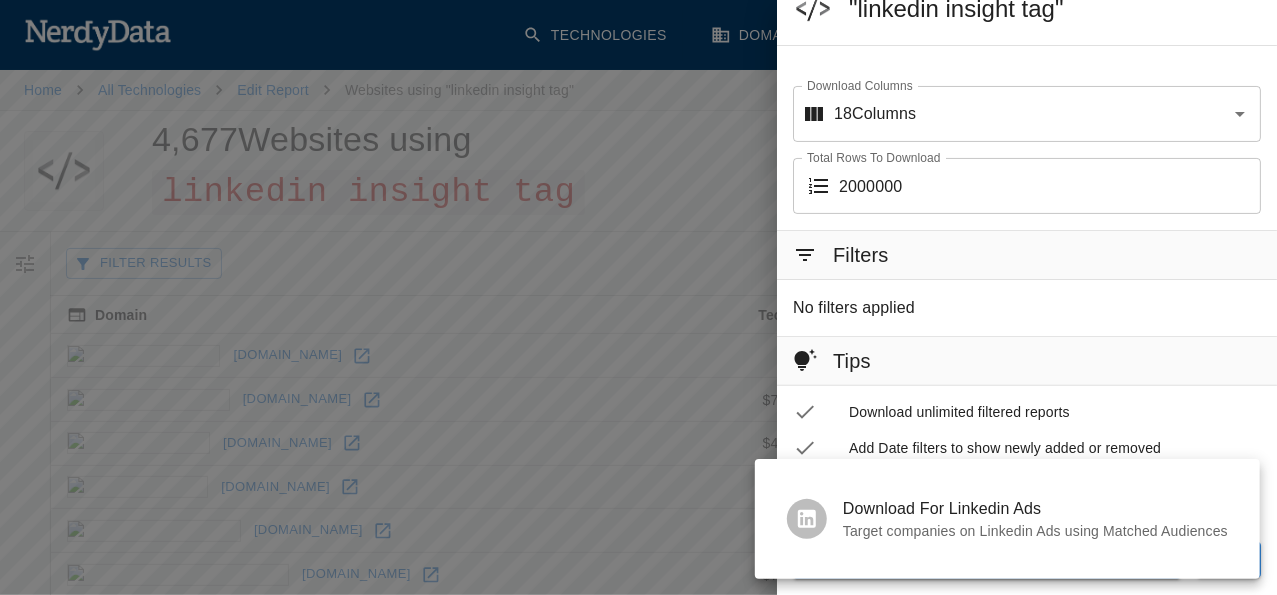 click at bounding box center [638, 297] 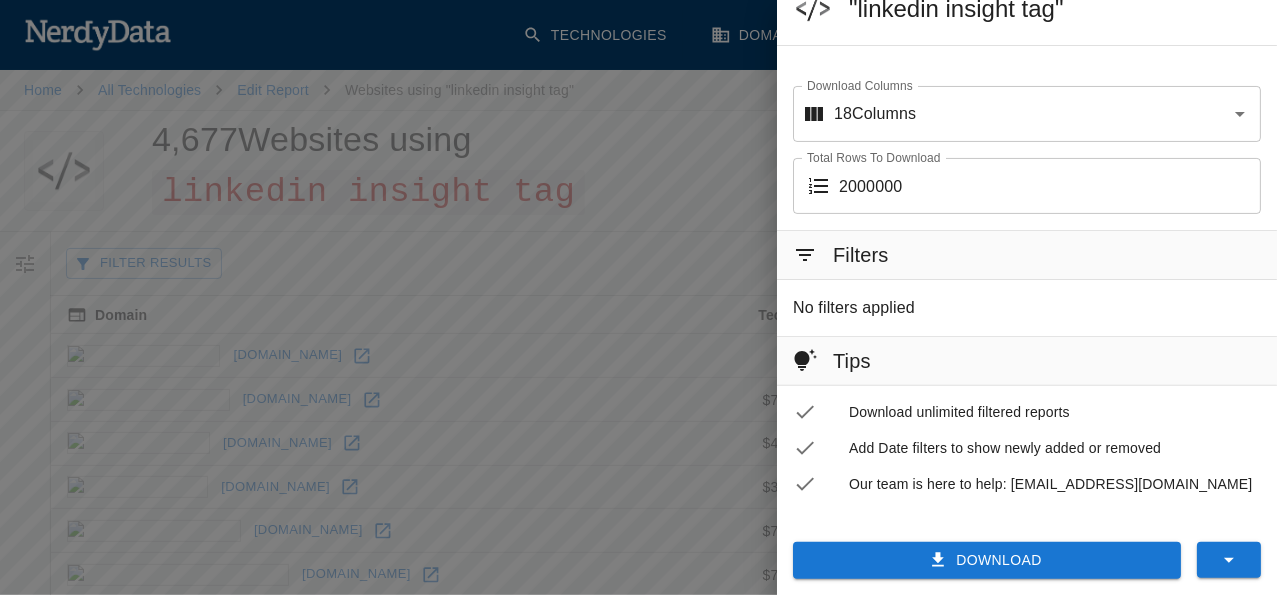 click on "Download" at bounding box center [987, 560] 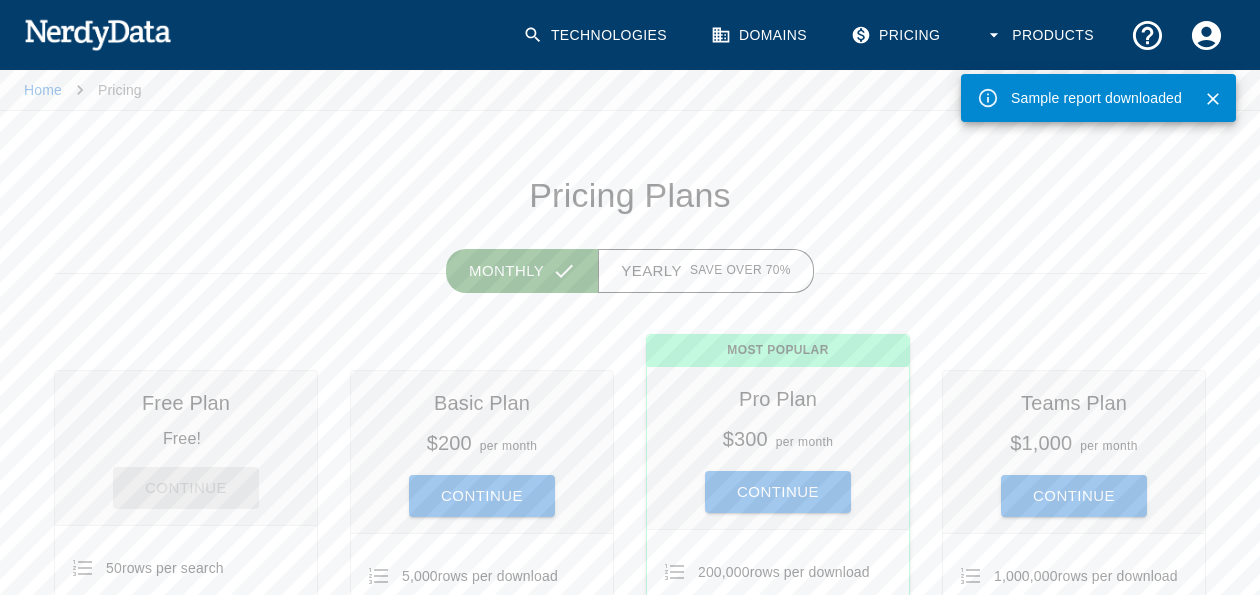 click on "Monthly  Yearly   Save over 70%" at bounding box center (614, 245) 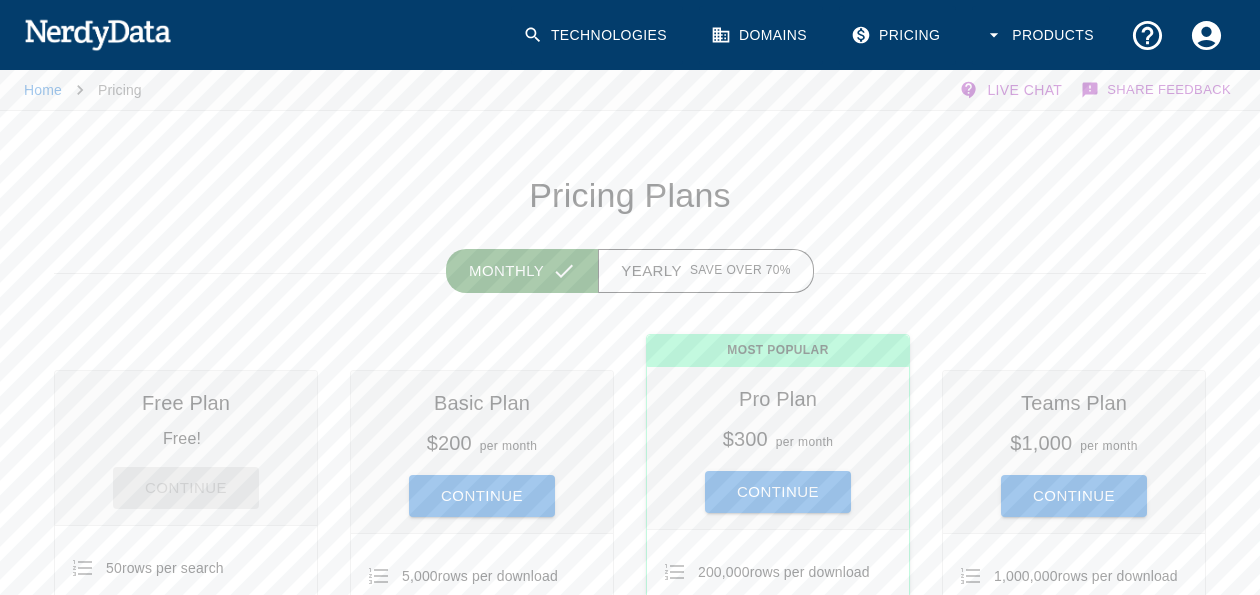 click on "Products" at bounding box center (1041, 35) 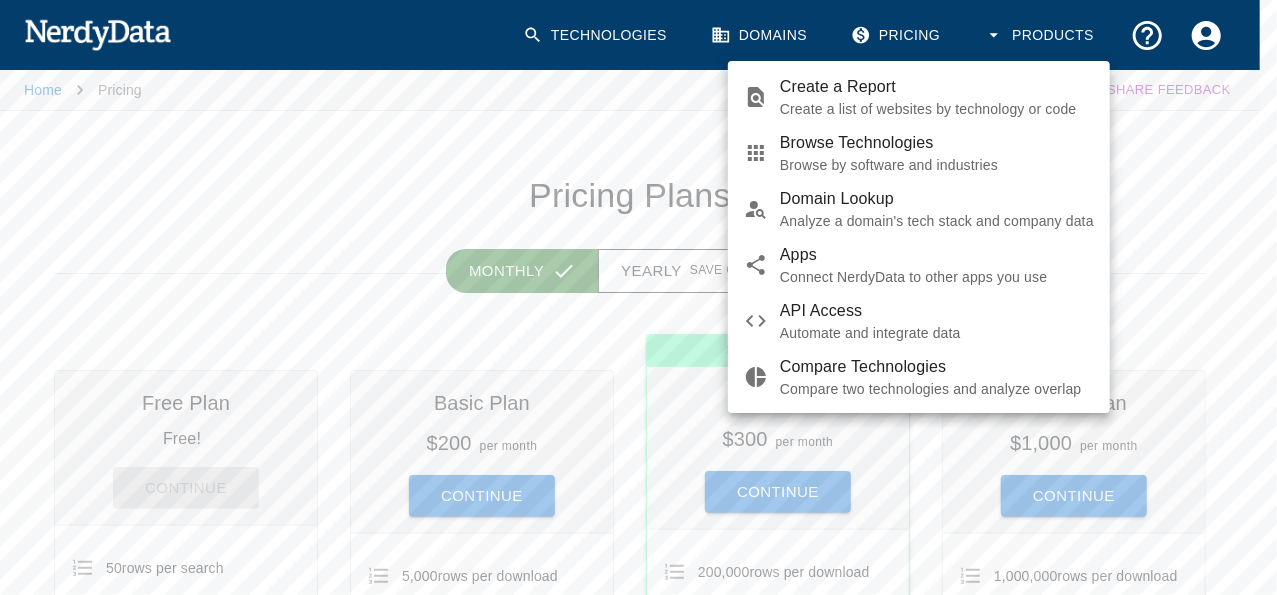 click at bounding box center (638, 297) 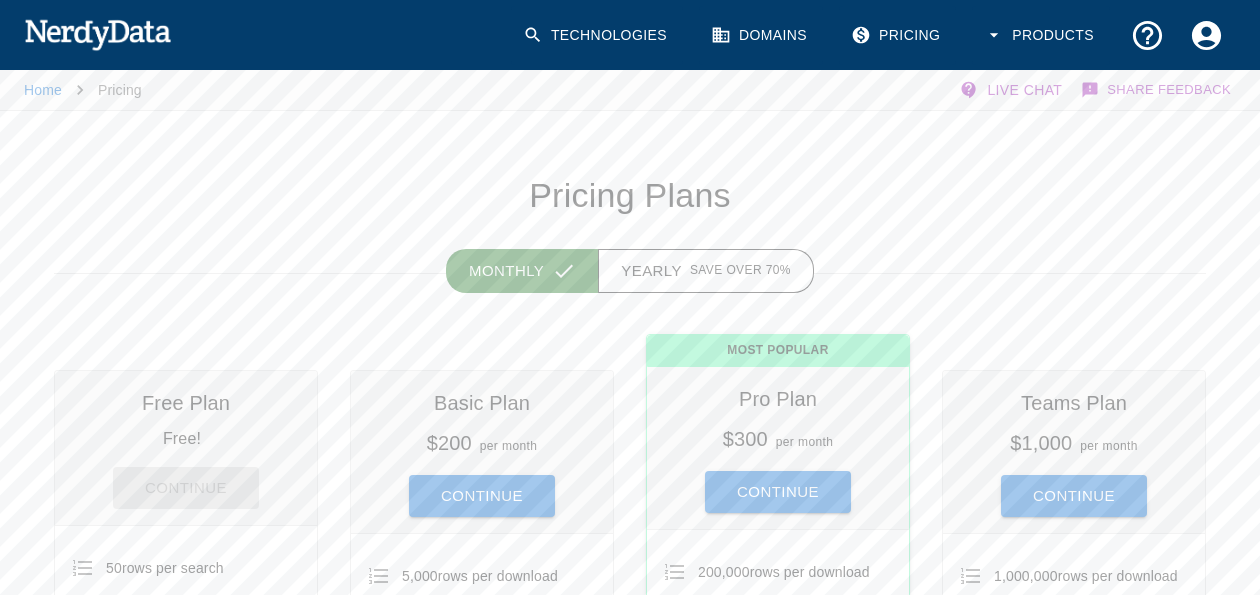 click 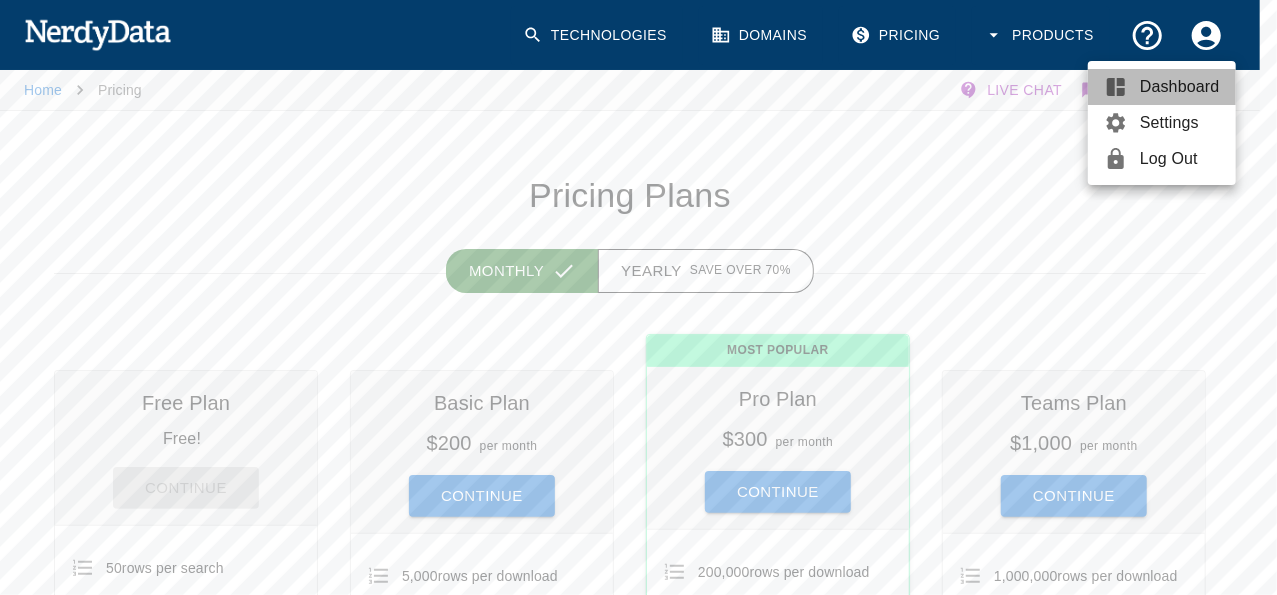 click on "Dashboard" at bounding box center (1180, 87) 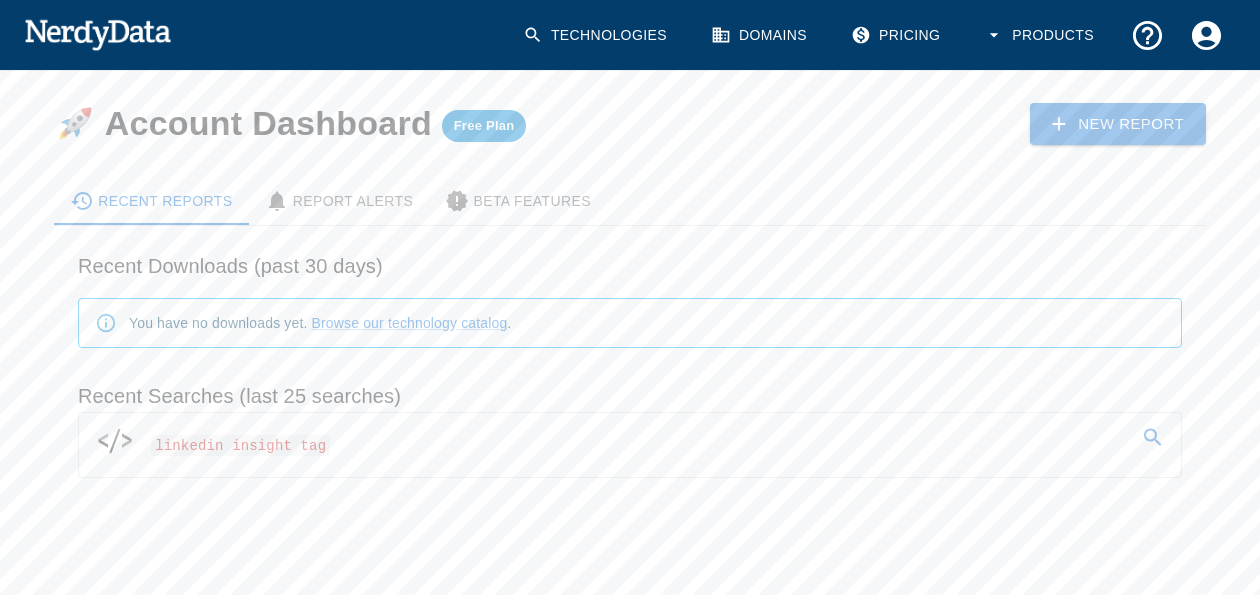scroll, scrollTop: 56, scrollLeft: 0, axis: vertical 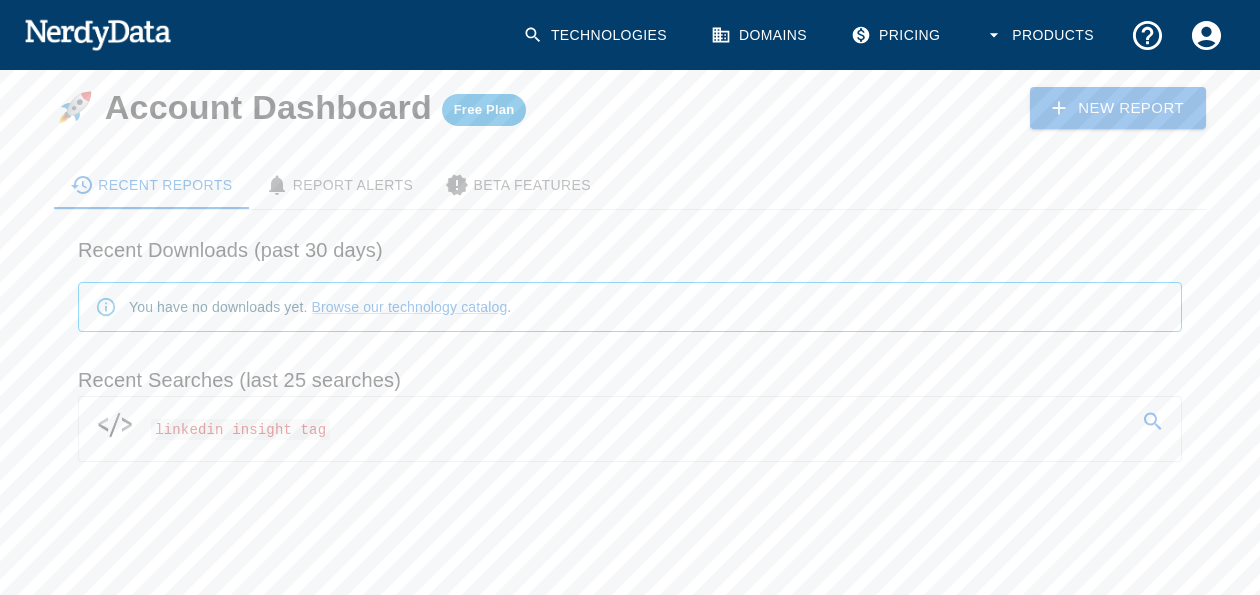click on "linkedin insight tag" at bounding box center [240, 429] 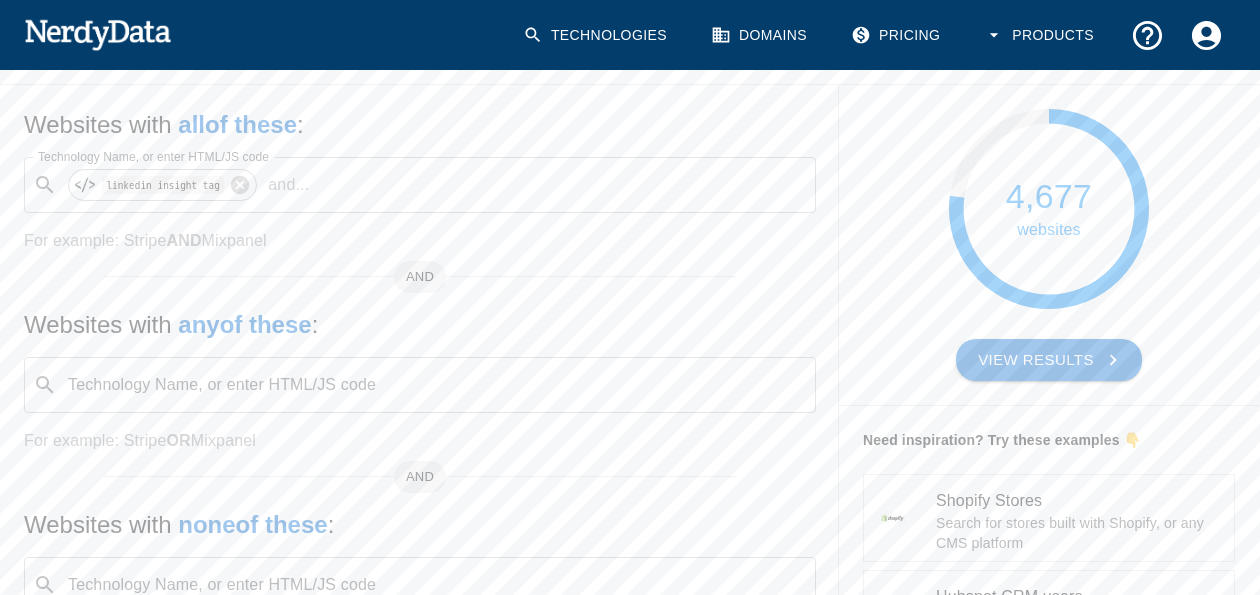 scroll, scrollTop: 0, scrollLeft: 0, axis: both 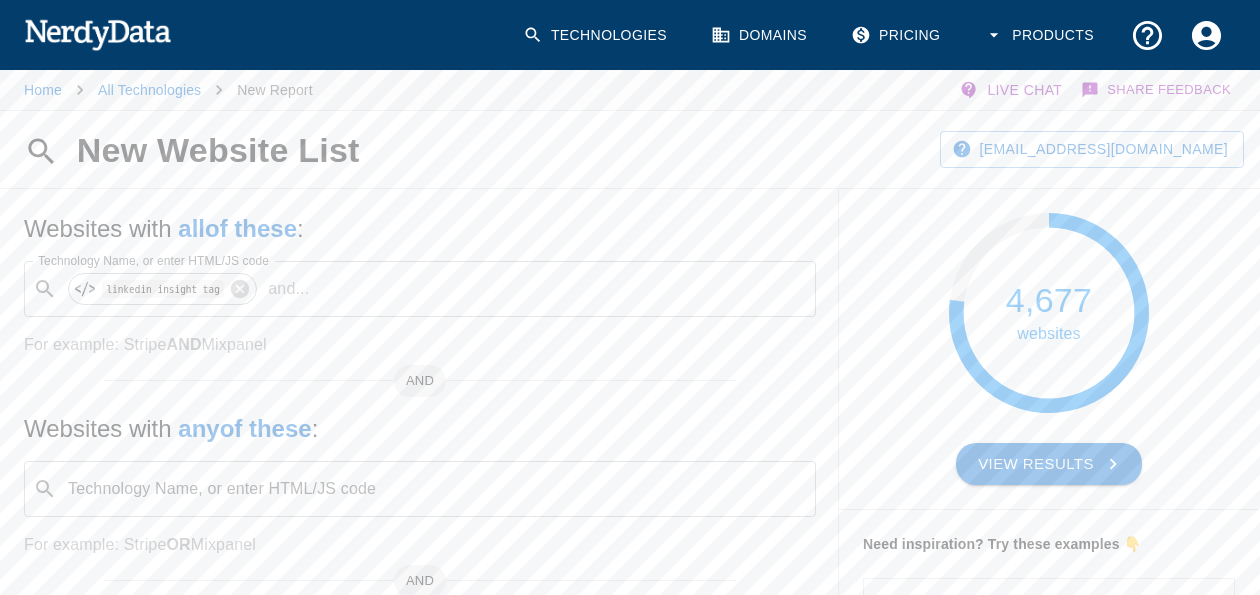 click on "View Results" at bounding box center [1049, 464] 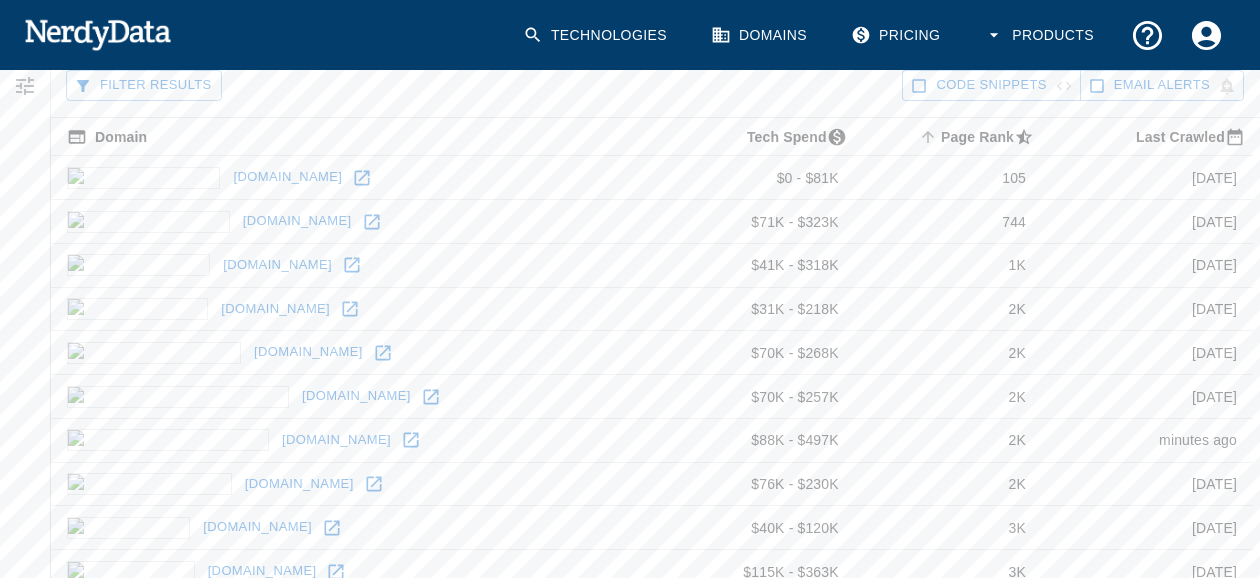 scroll, scrollTop: 0, scrollLeft: 0, axis: both 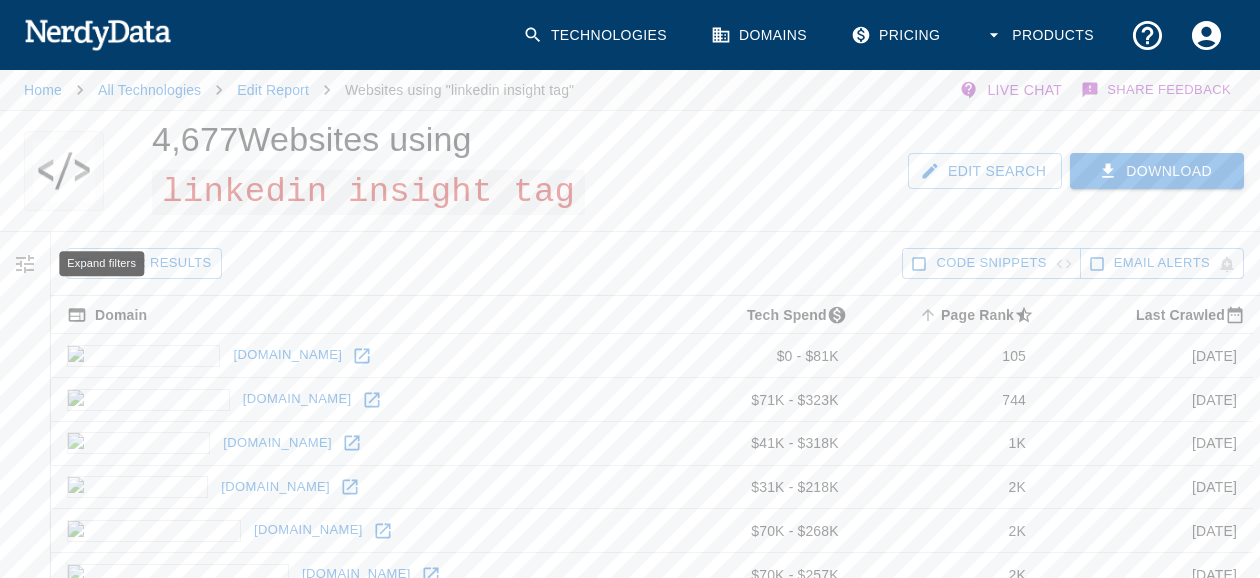 click 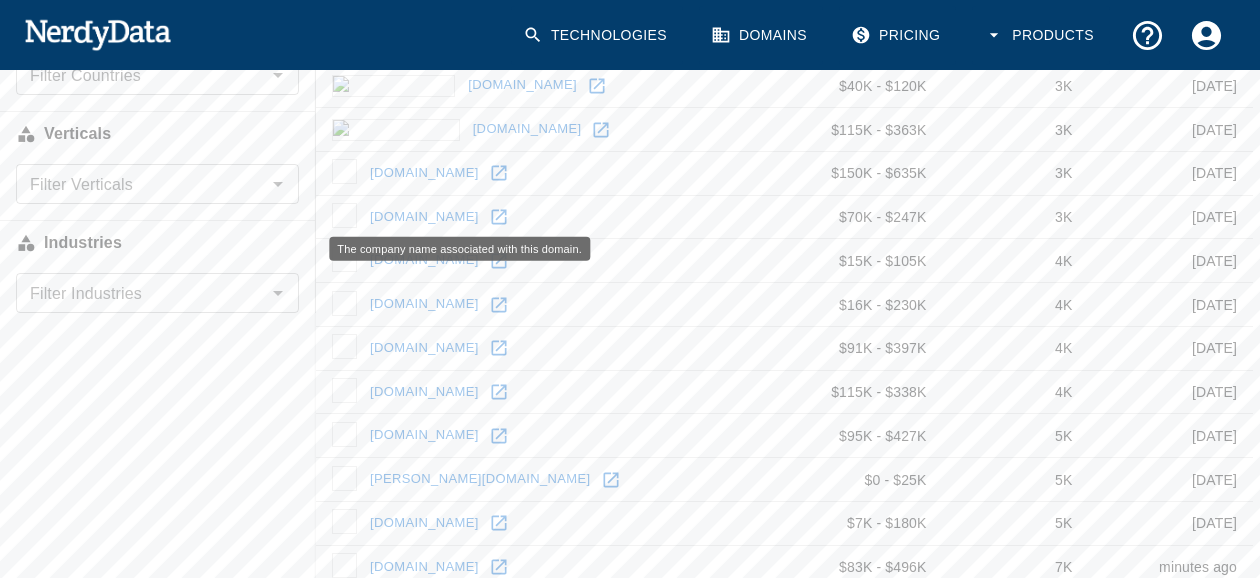 scroll, scrollTop: 621, scrollLeft: 0, axis: vertical 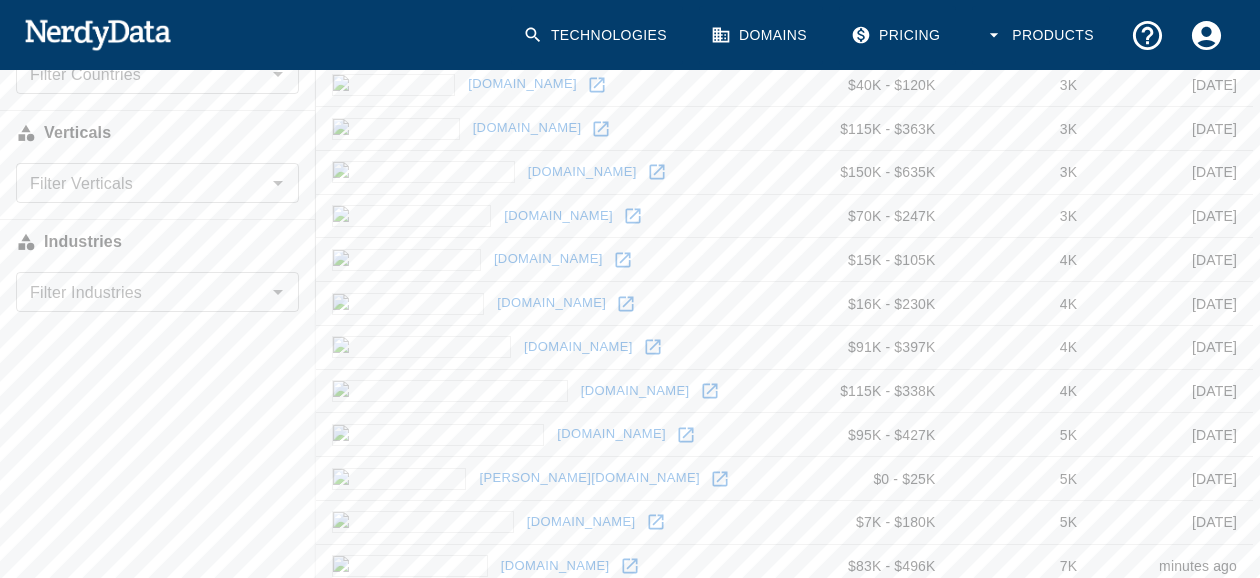 click on "Home All Technologies Edit Report Websites using "linkedin insight tag" Live Chat Share Feedback 4,677  Websites using   linkedin insight tag Edit Search Download Filters Popularity Rank Min. Rank Min. Rank Max. Rank Max. Rank Tech Spend Minimum $ Minimum Maximum $ Maximum Domains Filter Domains Filter Domains Countries Filter Countries Filter Countries Verticals Filter Verticals Filter Verticals Industries Filter Industries Filter Industries Code Snippets Email Alerts Domain Tech Spend Page Rank sorted ascending Last Crawled [DOMAIN_NAME] $0 - $81K 105 [DATE] [DOMAIN_NAME] $71K - $323K 744 [DATE] [DOMAIN_NAME] $41K - $318K 1K [DATE] [DOMAIN_NAME] $31K - $218K 2K [DATE] [DOMAIN_NAME] $70K - $268K 2K [DATE] [DOMAIN_NAME] $70K - $257K 2K [DATE] [DOMAIN_NAME] $88K - $497K 2K minutes ago [DOMAIN_NAME] $76K - $230K 2K [DATE] [DOMAIN_NAME] $40K - $120K 3K [DATE] [DOMAIN_NAME] $115K - $363K 3K [DATE] [DOMAIN_NAME] $150K - $635K 3K [DATE] [DOMAIN_NAME] $70K - $247K 3K [DATE] [DOMAIN_NAME] 4K 4K 4K" at bounding box center [630, -81] 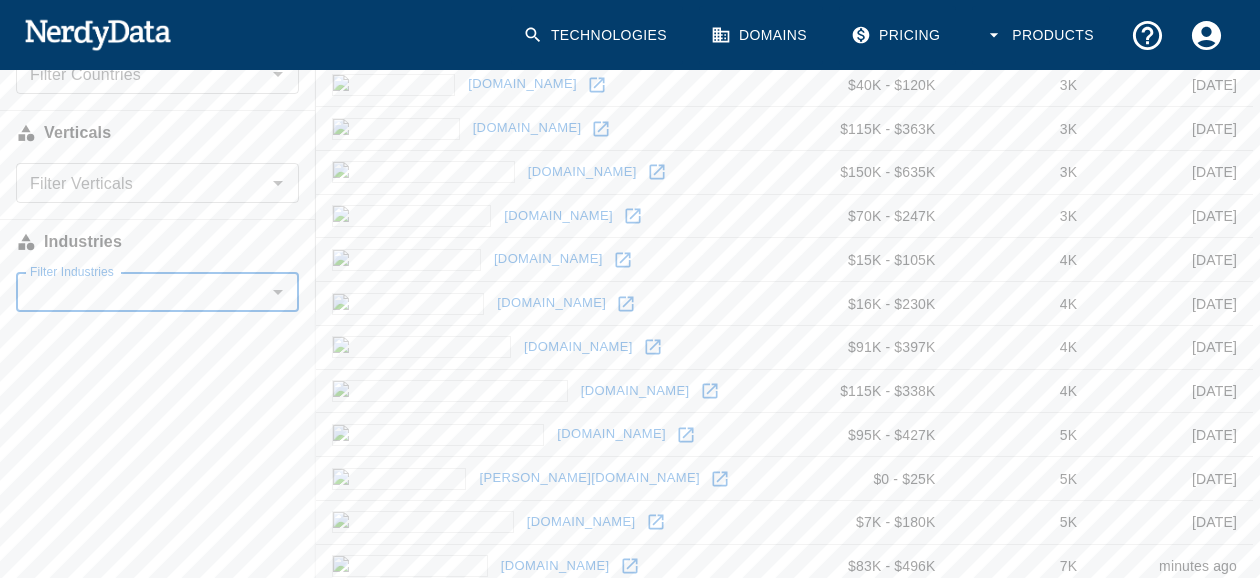 click on "Filter Industries" at bounding box center (141, 292) 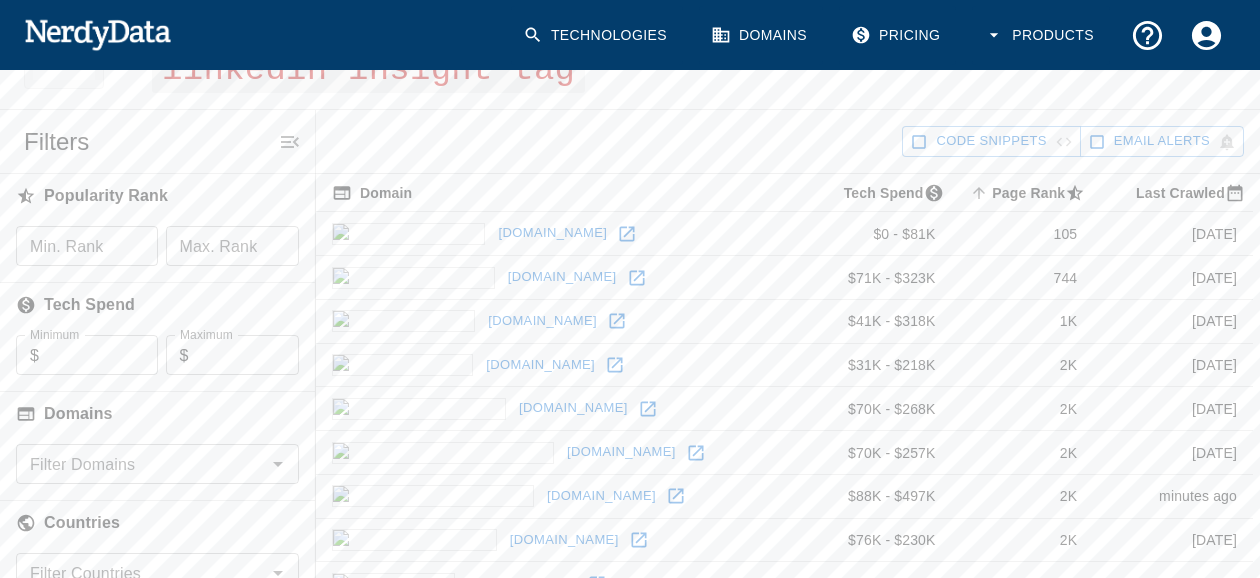scroll, scrollTop: 0, scrollLeft: 0, axis: both 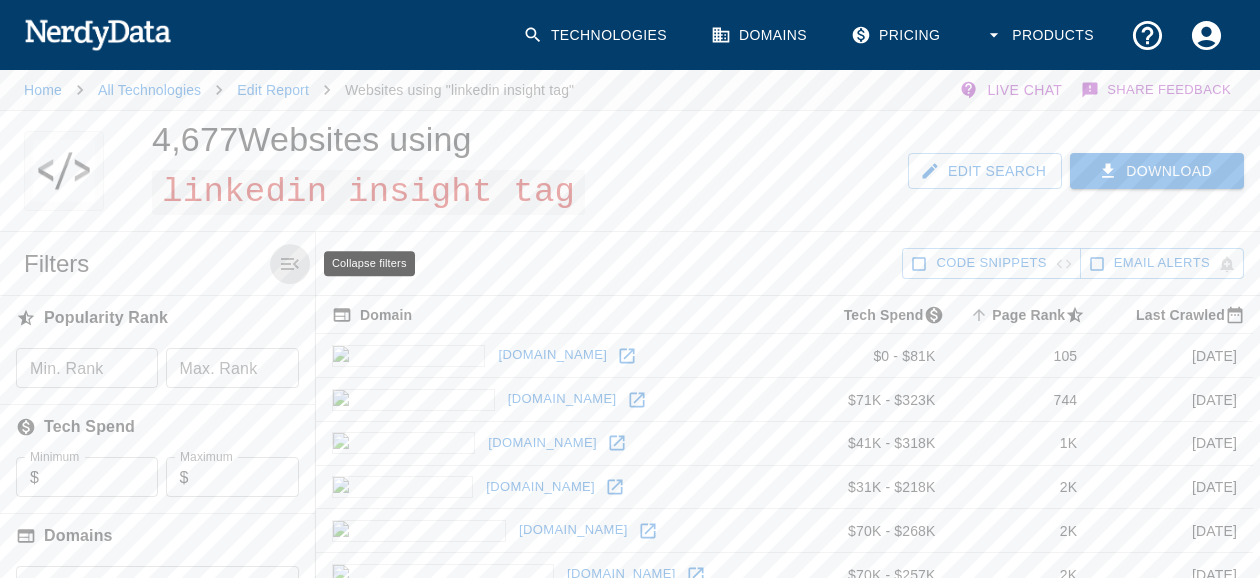 click 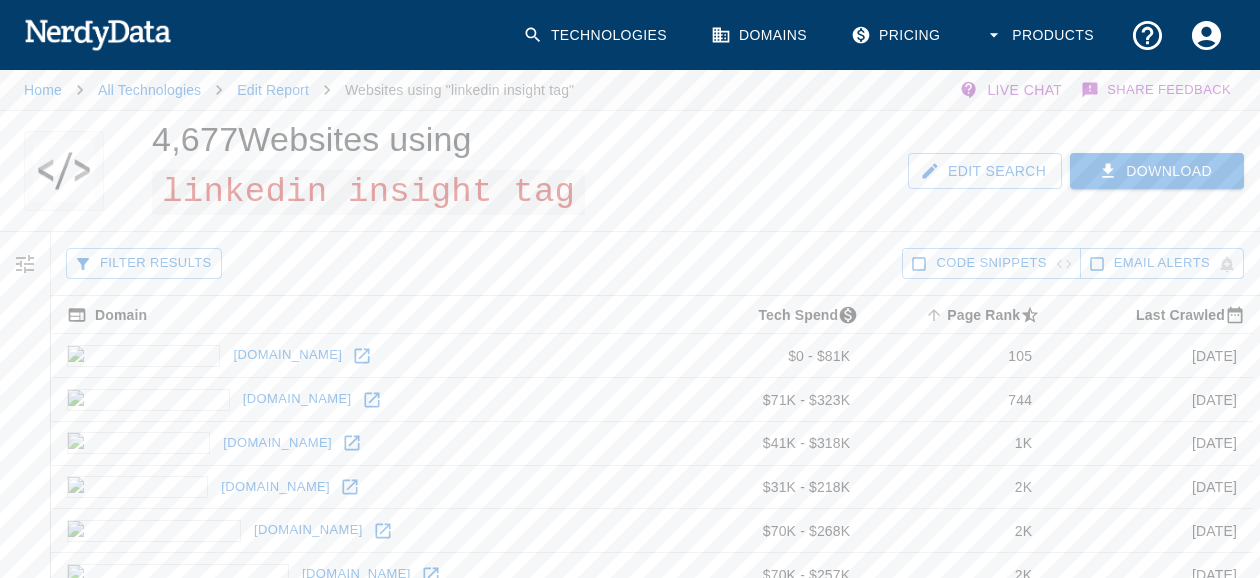 click on "4,677  Websites using   linkedin insight tag" at bounding box center [510, 171] 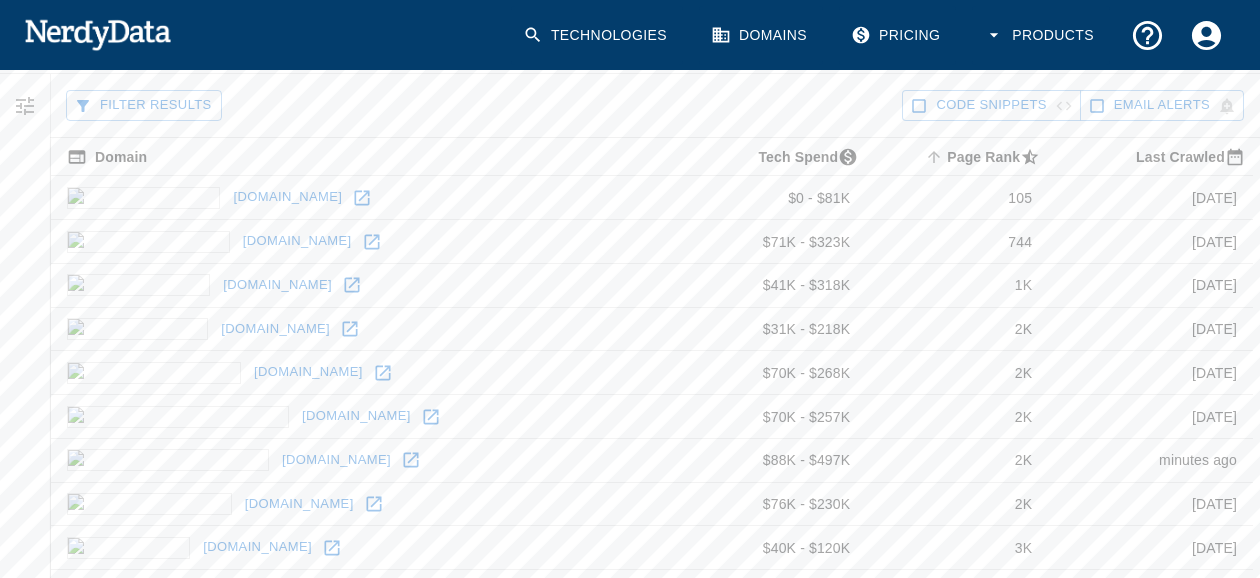 scroll, scrollTop: 0, scrollLeft: 0, axis: both 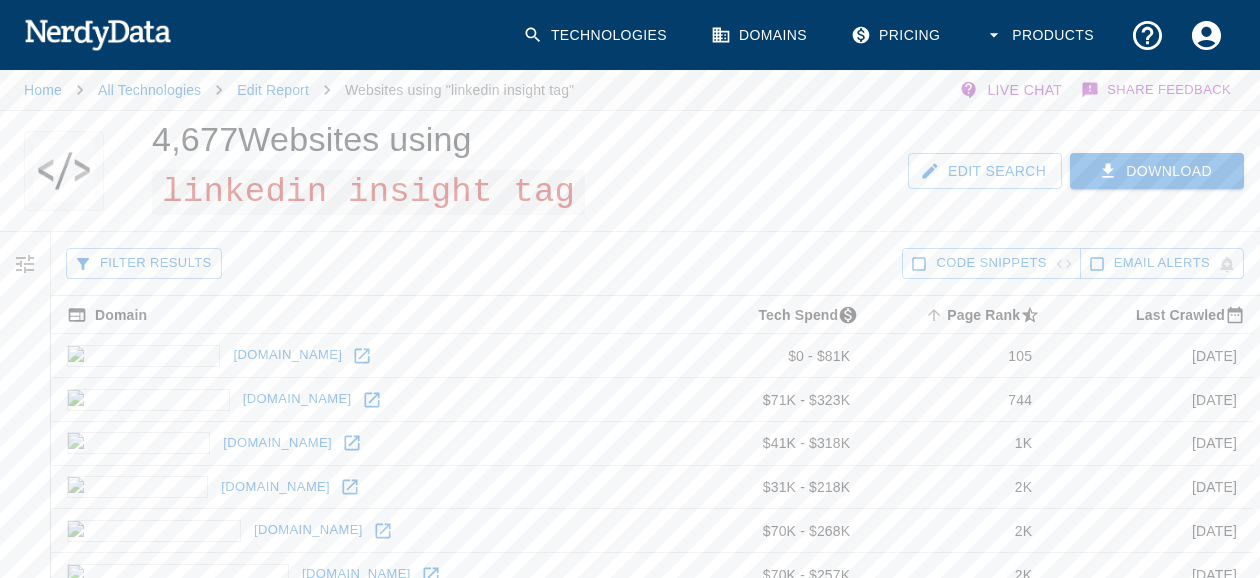 click on "Home All Technologies Edit Report Websites using "linkedin insight tag" Live Chat Share Feedback" at bounding box center (630, 90) 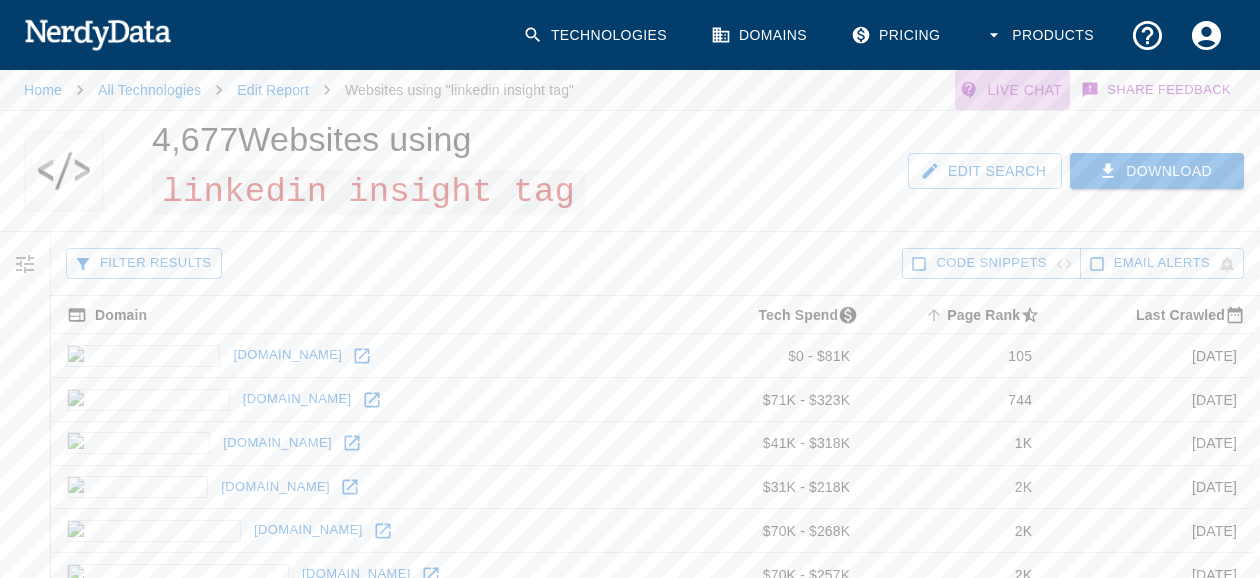 click on "Live Chat" at bounding box center (1012, 90) 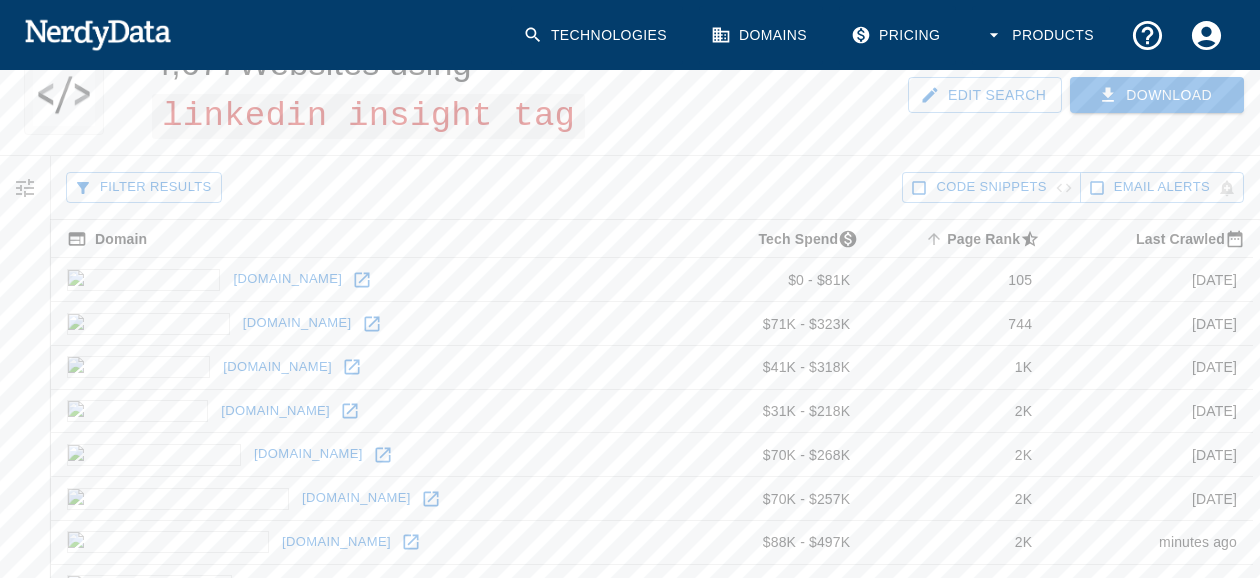 scroll, scrollTop: 0, scrollLeft: 0, axis: both 